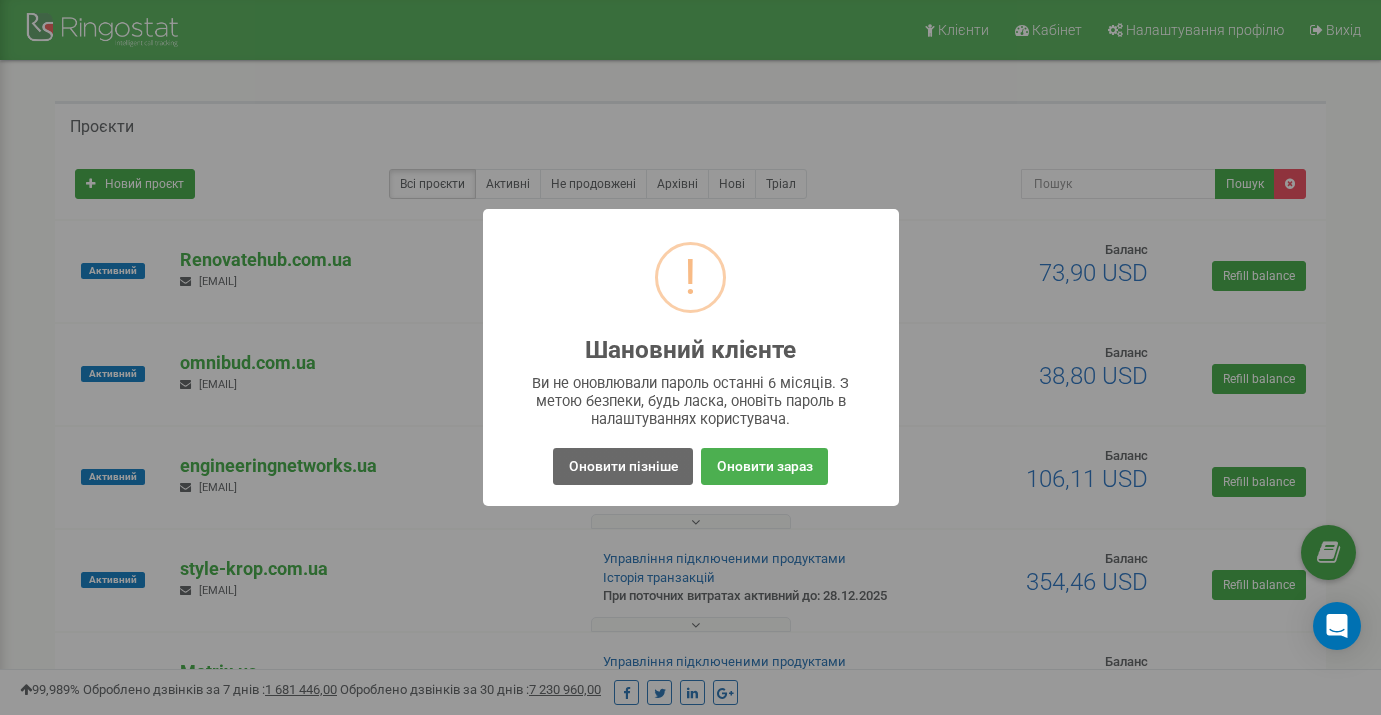 scroll, scrollTop: 0, scrollLeft: 0, axis: both 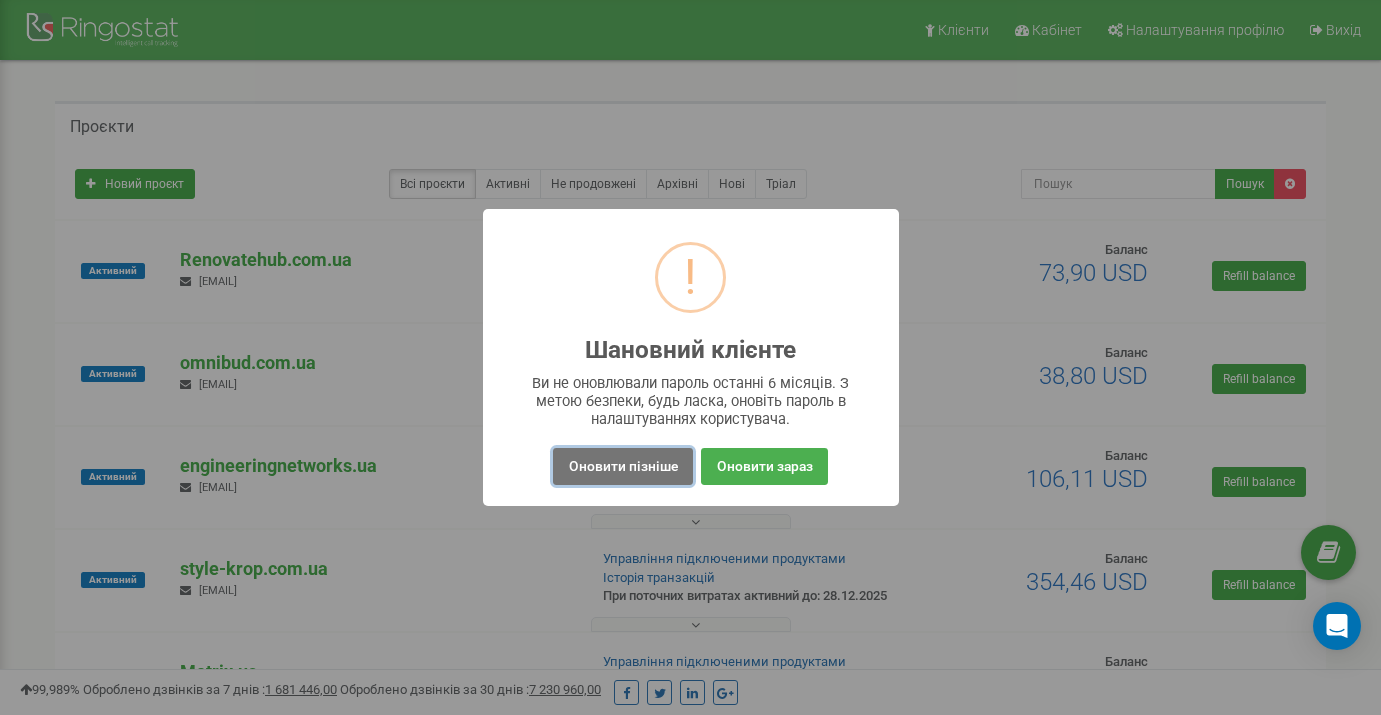 click on "Оновити пізніше" at bounding box center (622, 466) 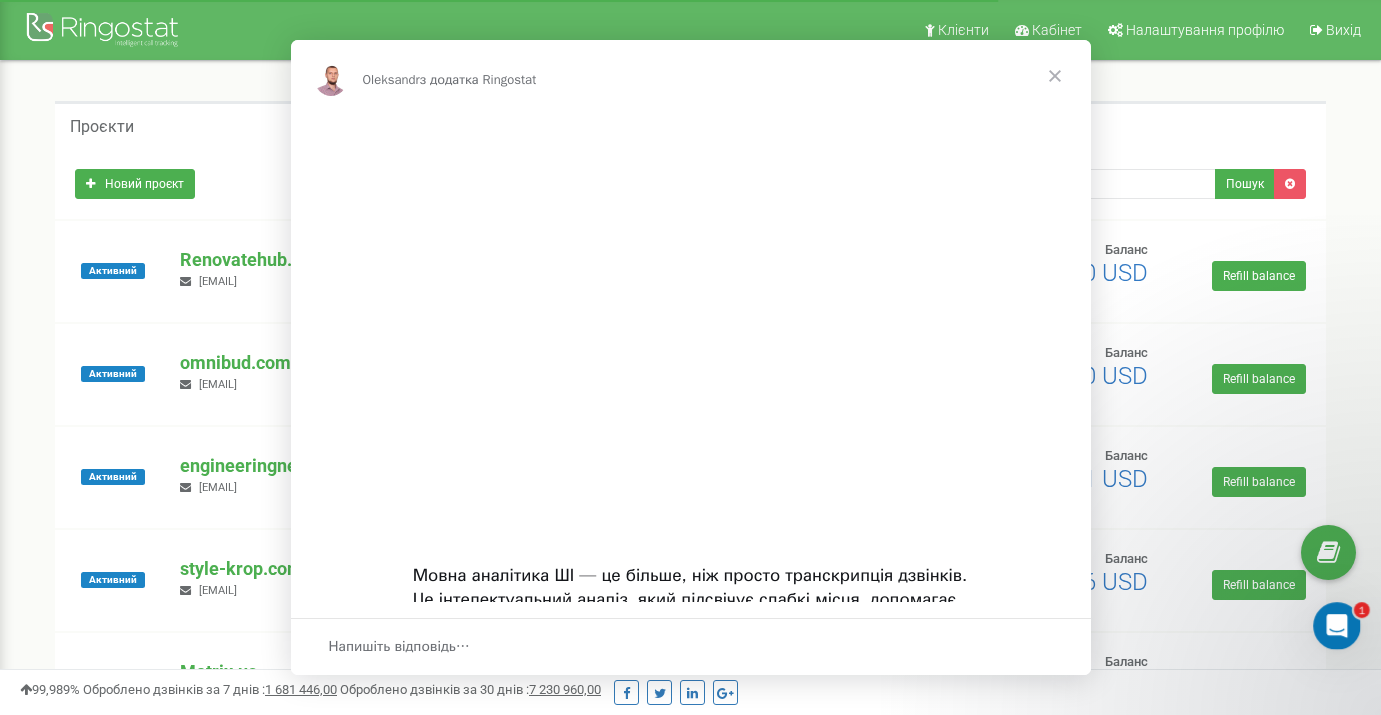 scroll, scrollTop: 0, scrollLeft: 0, axis: both 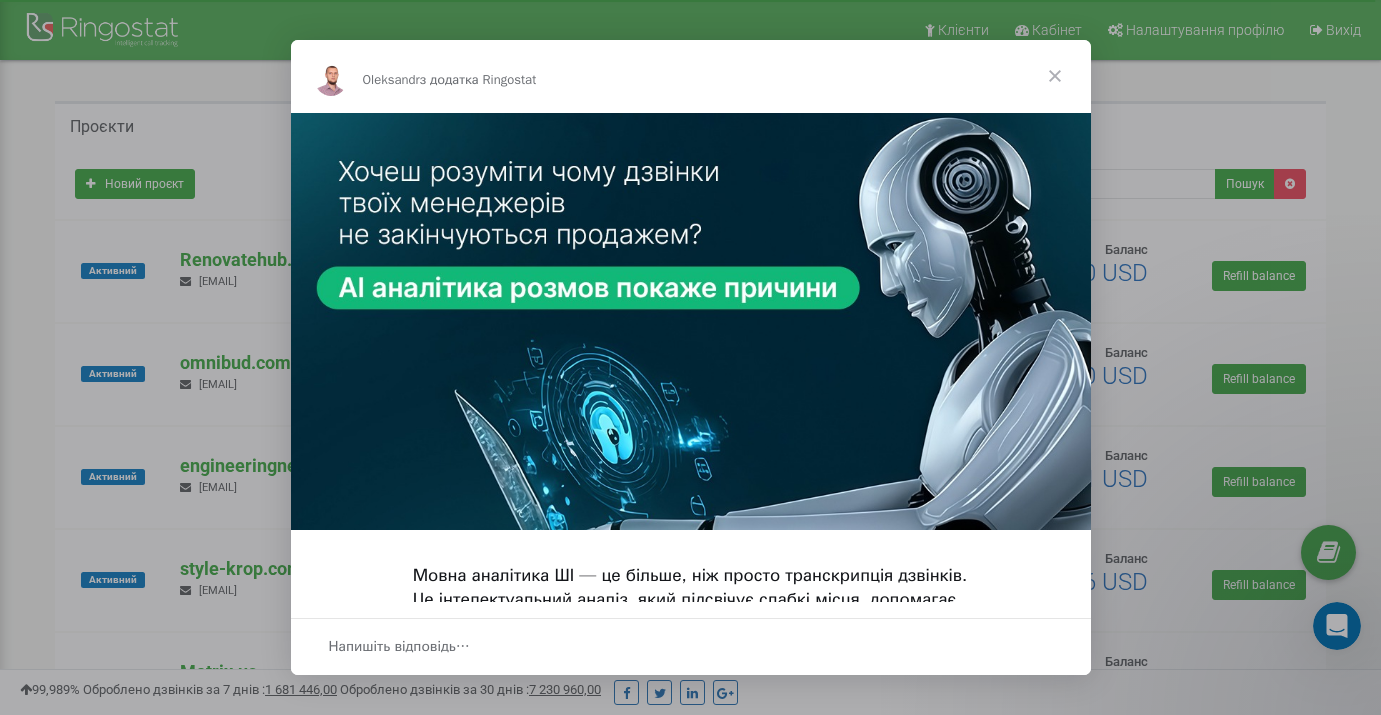 click at bounding box center (1055, 76) 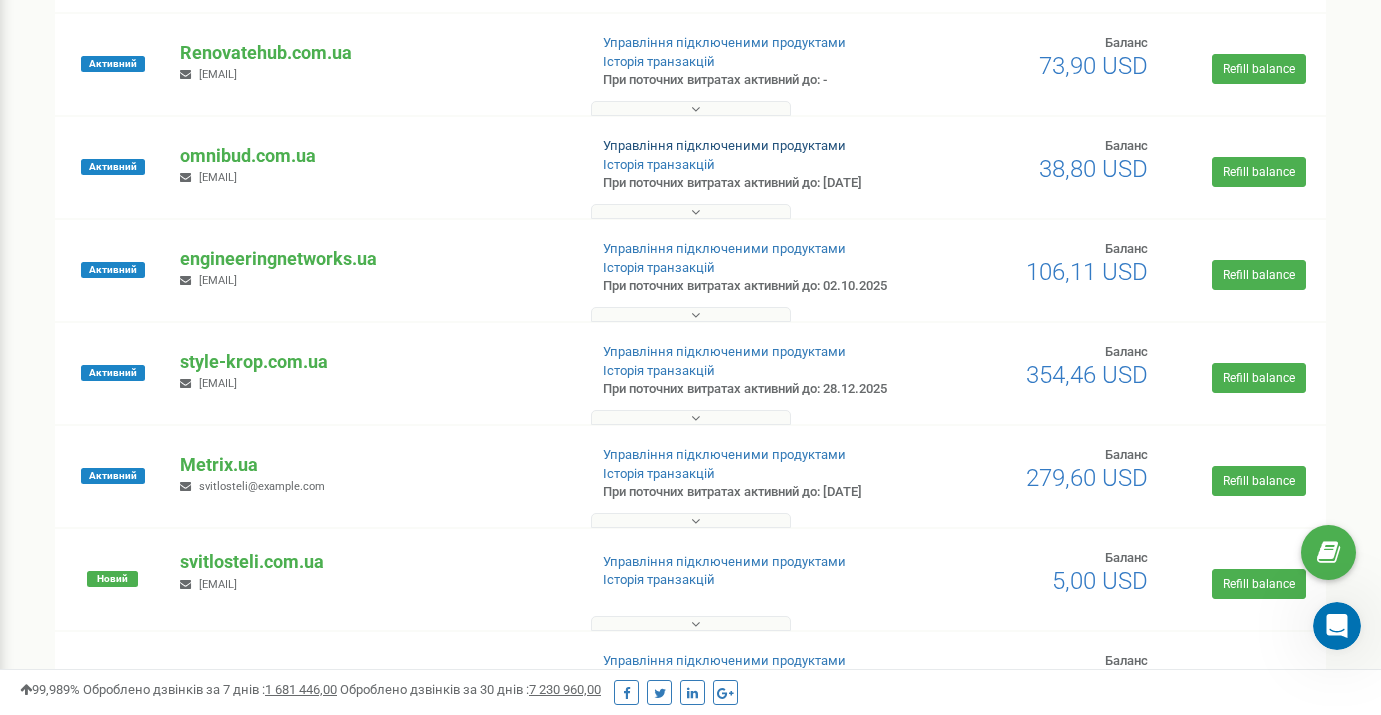 scroll, scrollTop: 0, scrollLeft: 0, axis: both 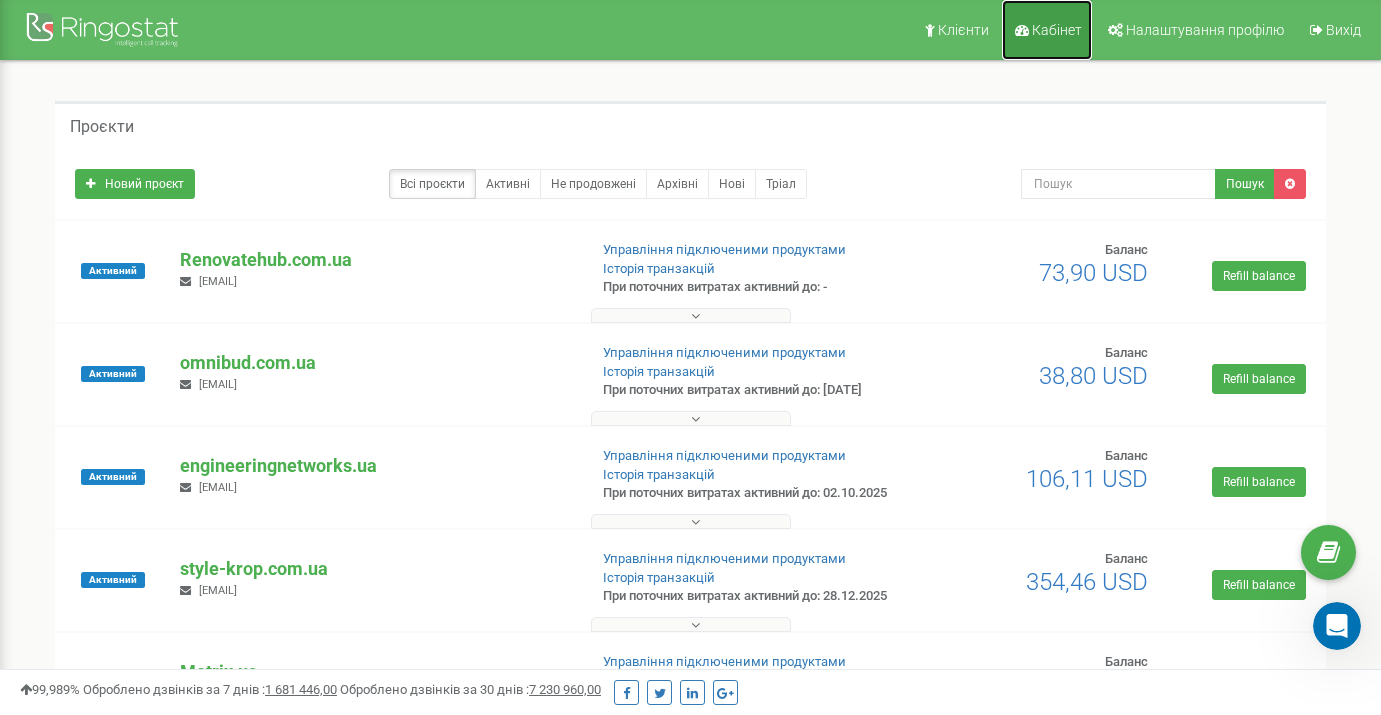 click on "Кабінет" at bounding box center [1057, 30] 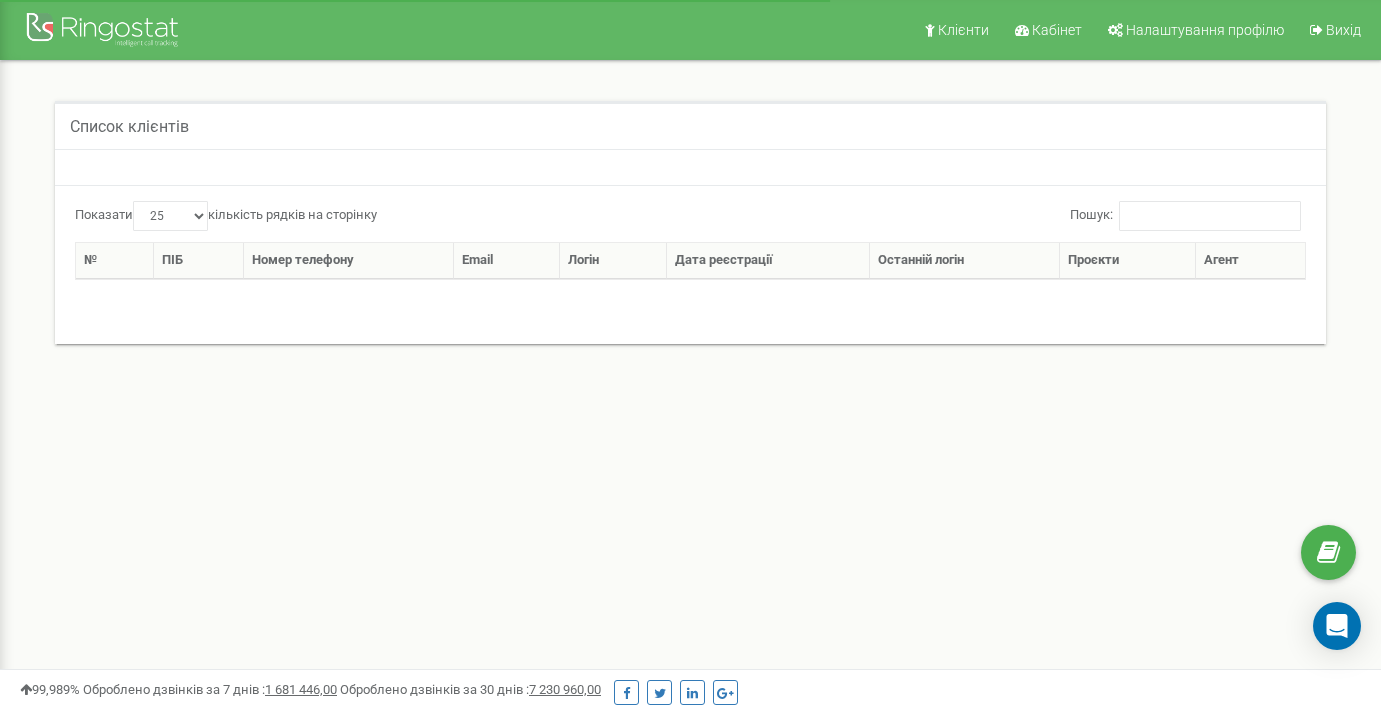 select on "25" 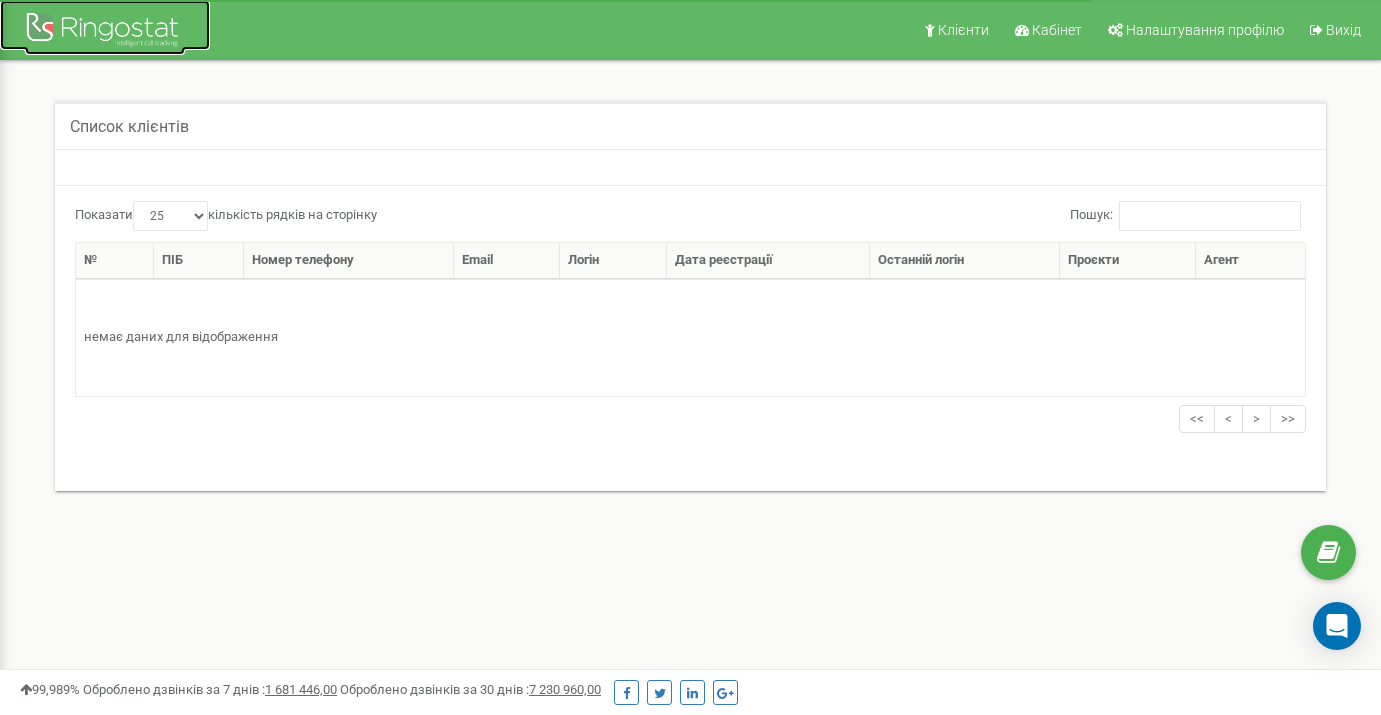 drag, startPoint x: 110, startPoint y: 33, endPoint x: 183, endPoint y: 68, distance: 80.95678 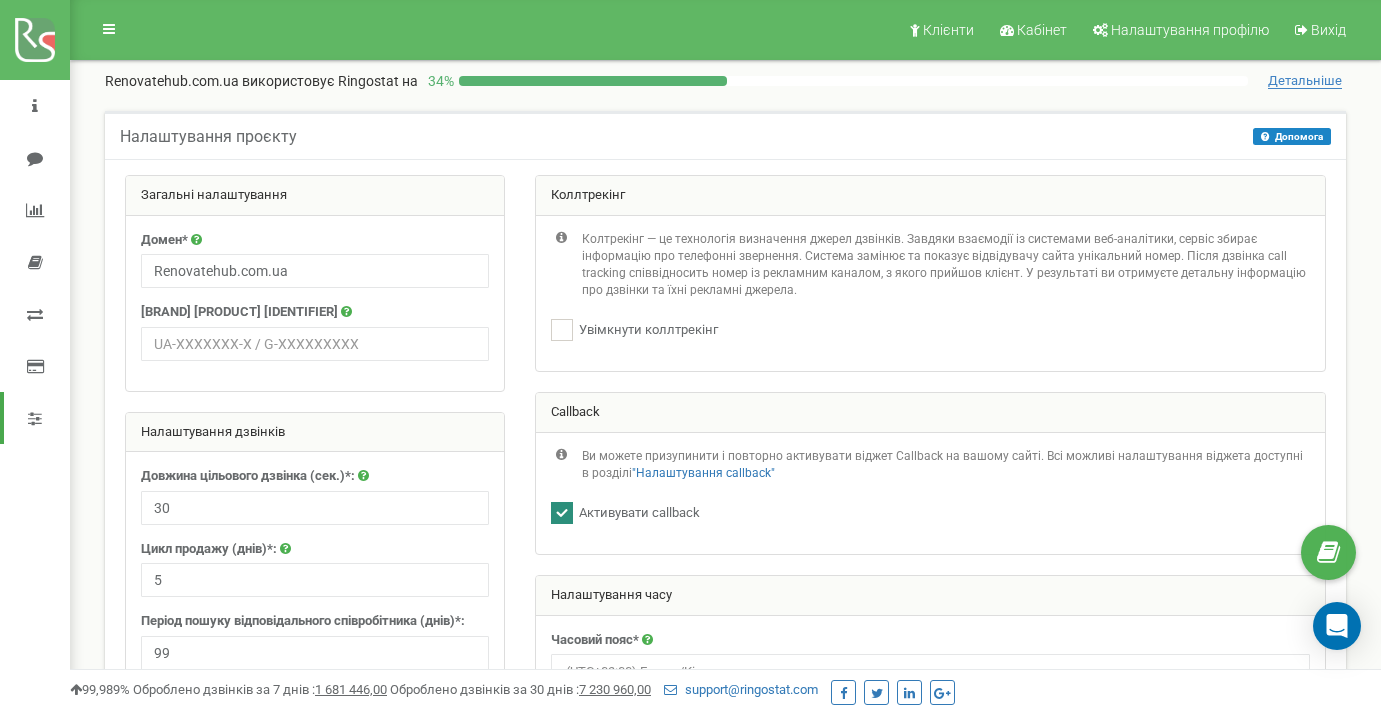 scroll, scrollTop: 0, scrollLeft: 0, axis: both 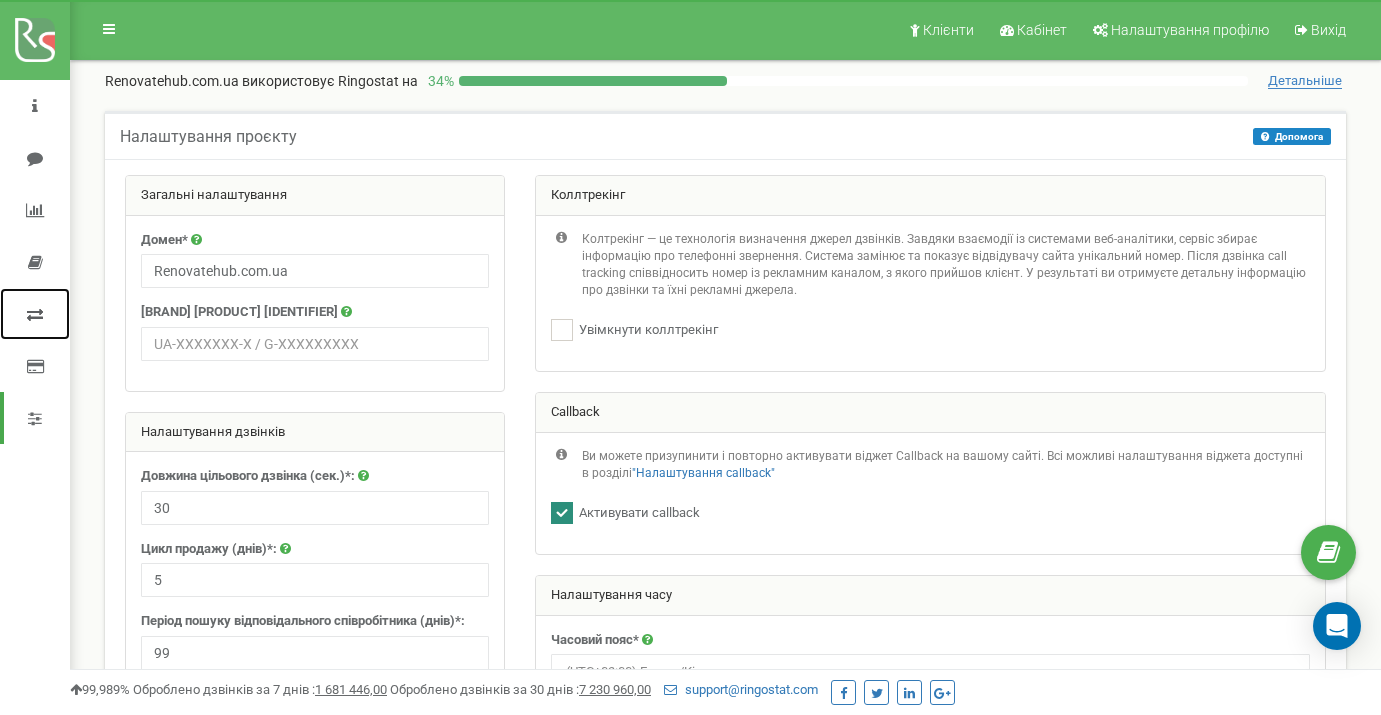 click at bounding box center [35, 314] 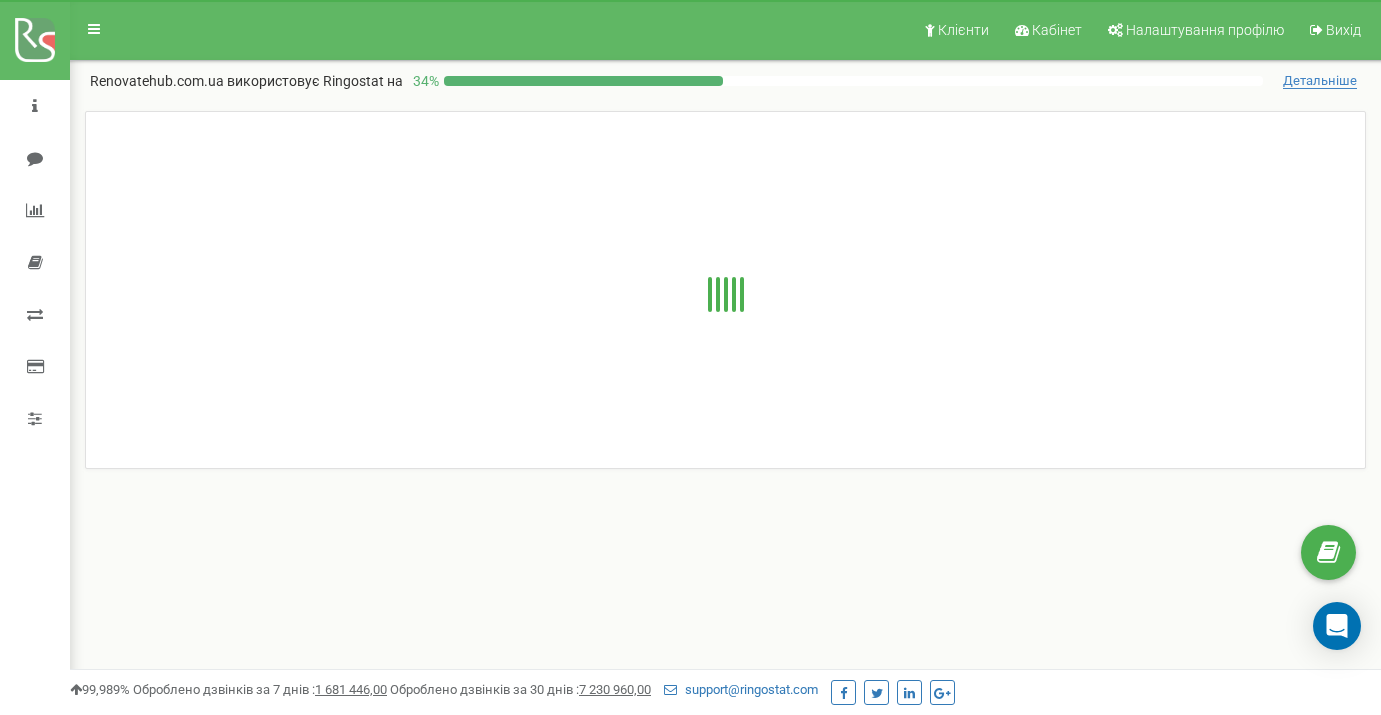 scroll, scrollTop: 0, scrollLeft: 0, axis: both 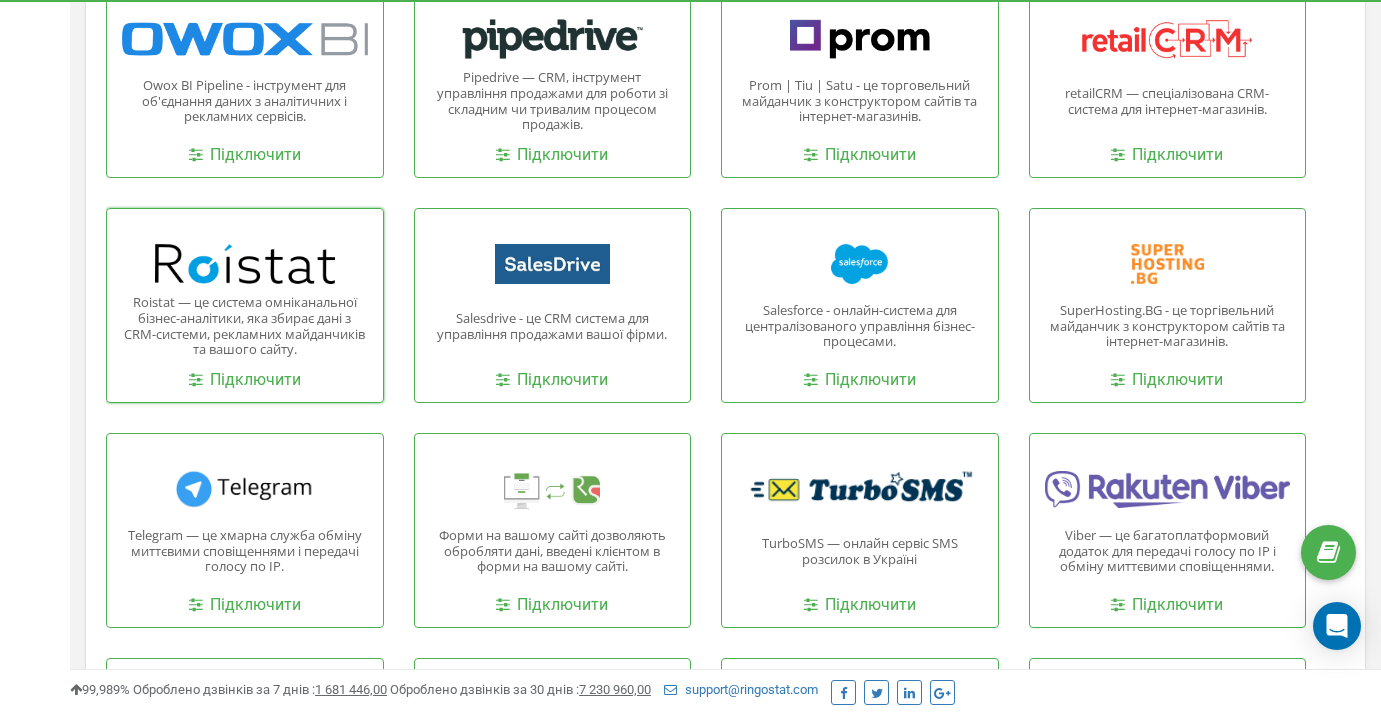 click at bounding box center [245, 264] 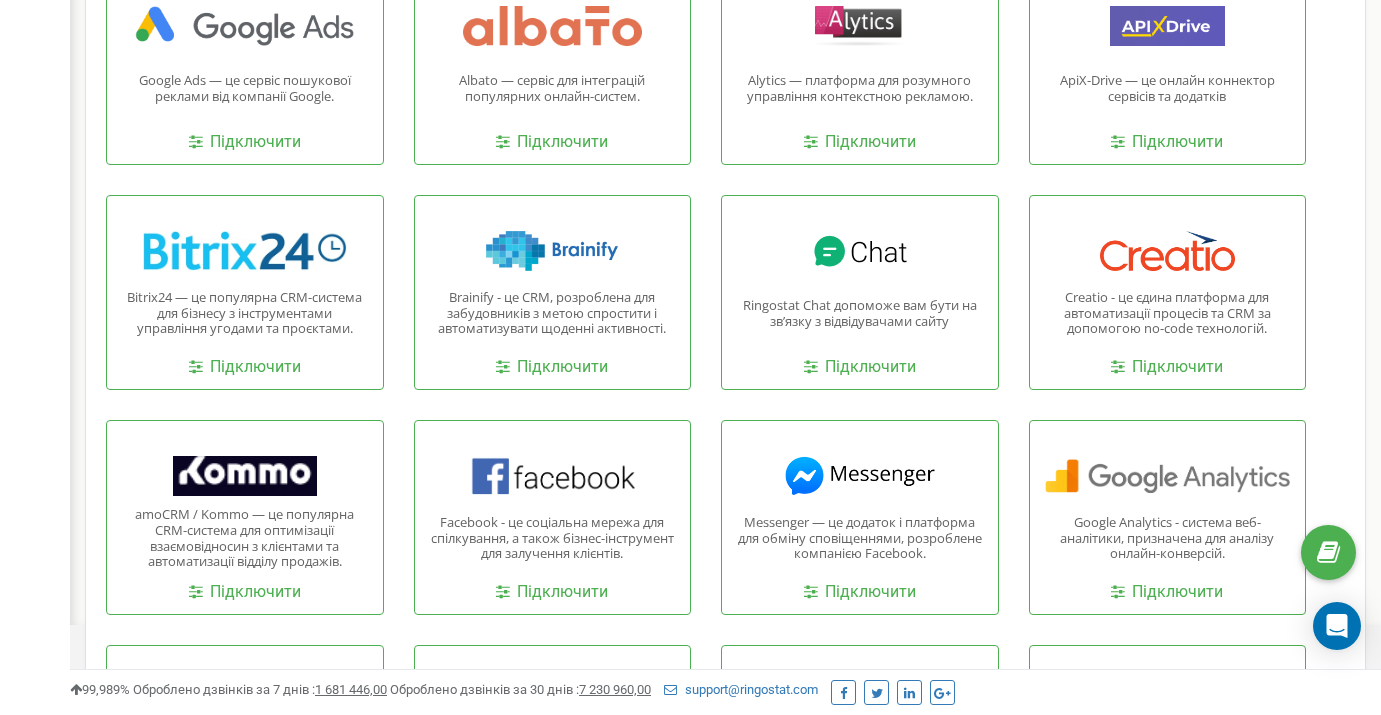 scroll, scrollTop: 563, scrollLeft: 0, axis: vertical 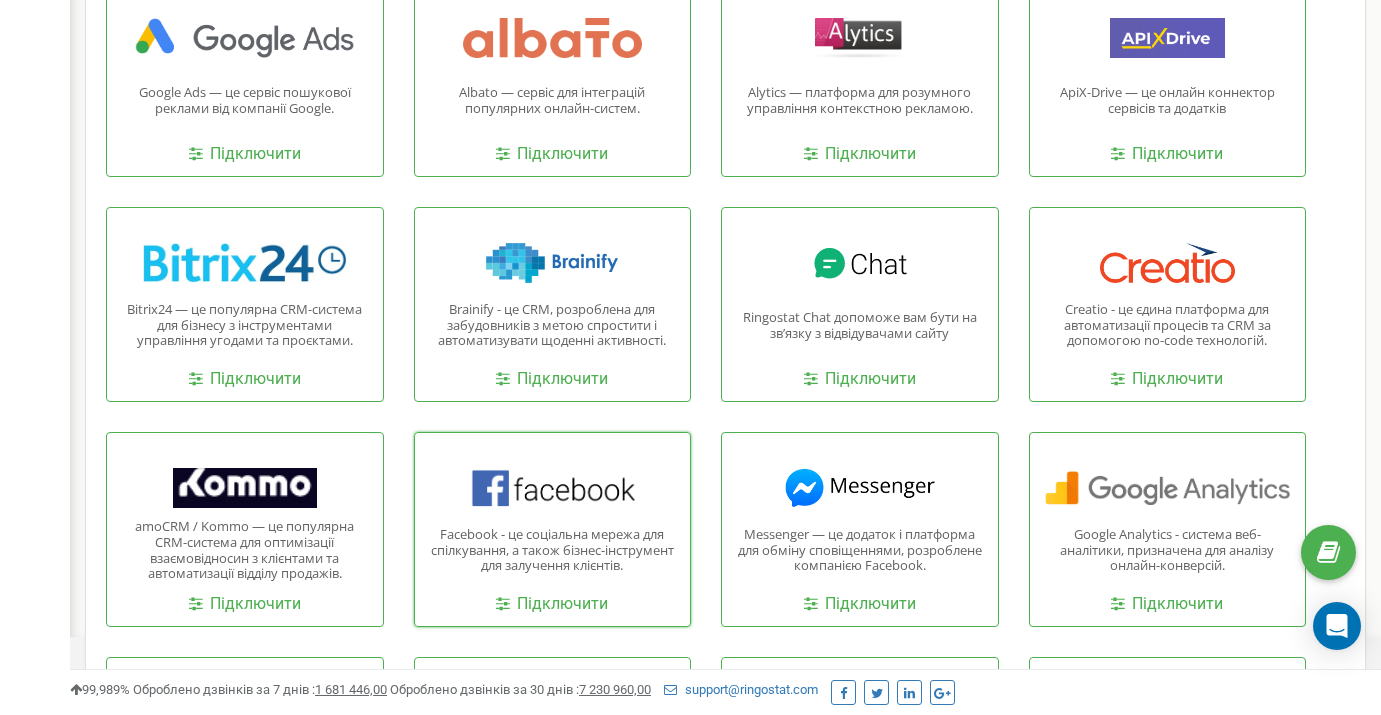 click at bounding box center [553, 488] 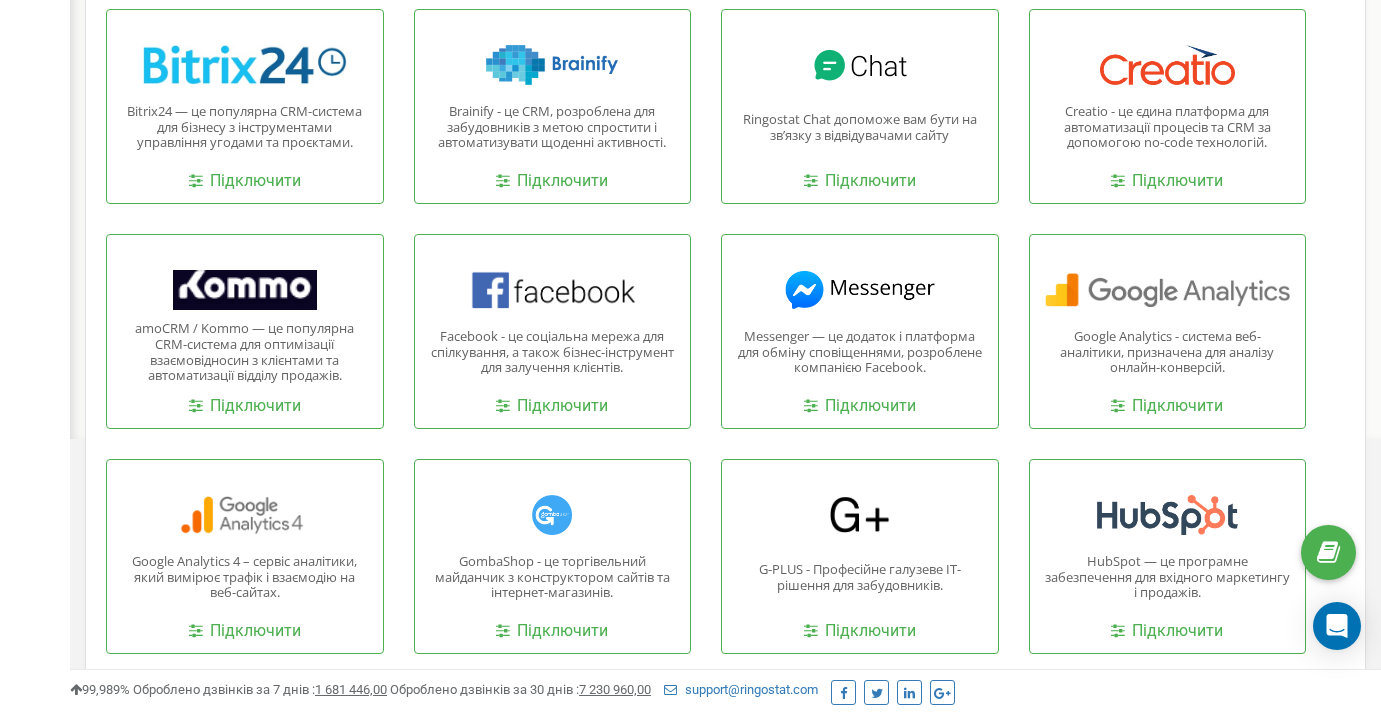 scroll, scrollTop: 762, scrollLeft: 0, axis: vertical 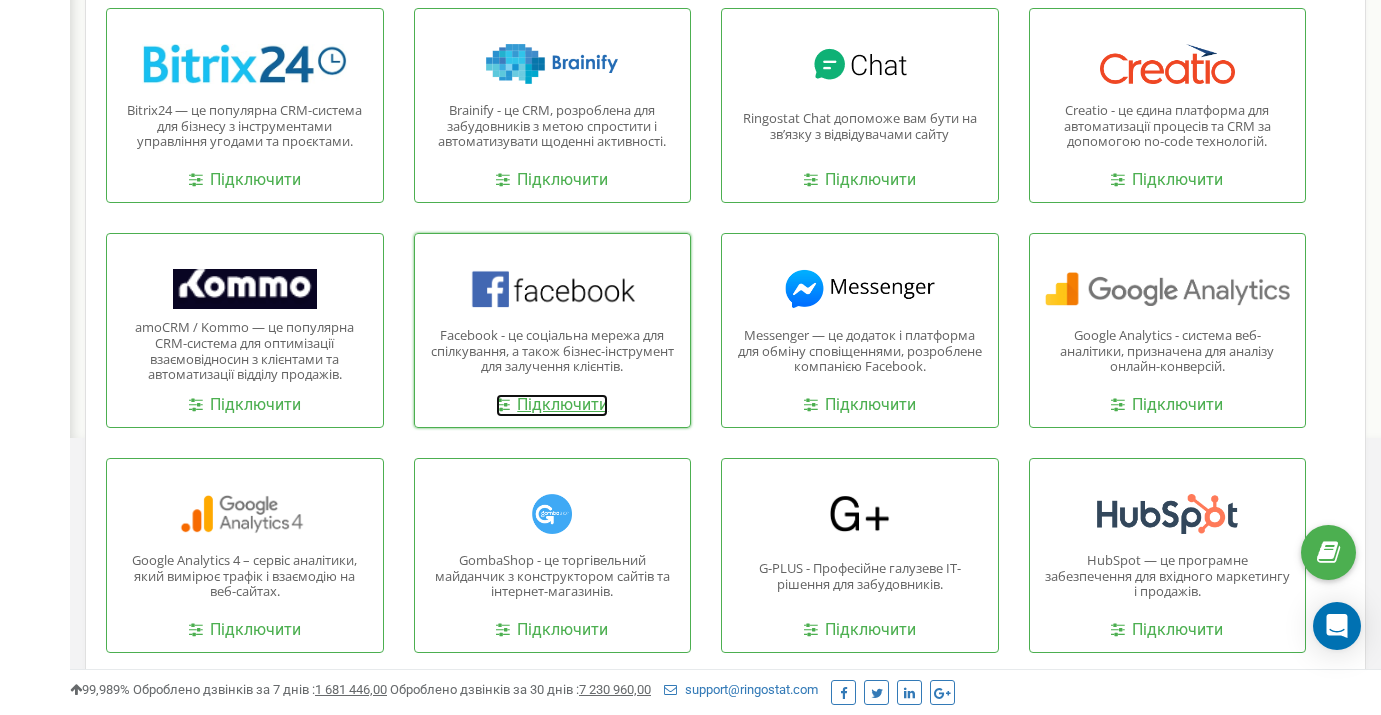 click on "Підключити" at bounding box center [552, 405] 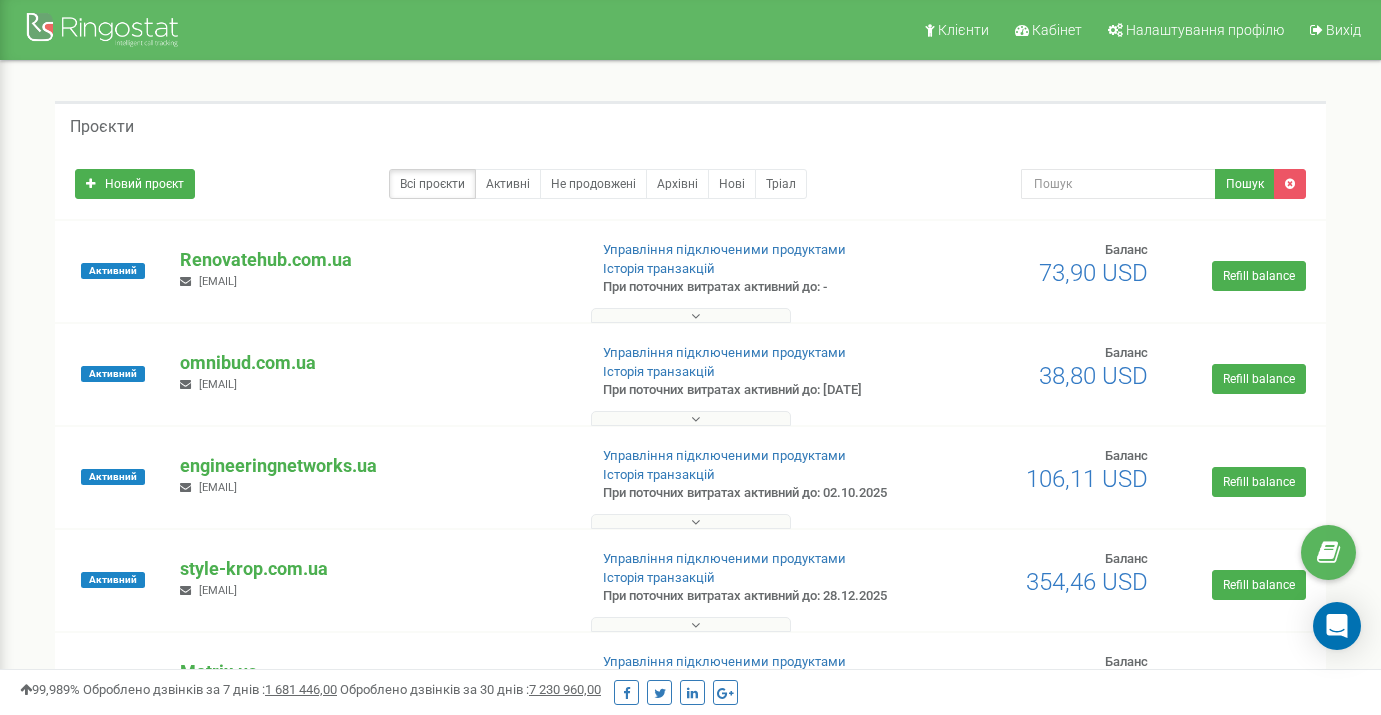 scroll, scrollTop: 0, scrollLeft: 0, axis: both 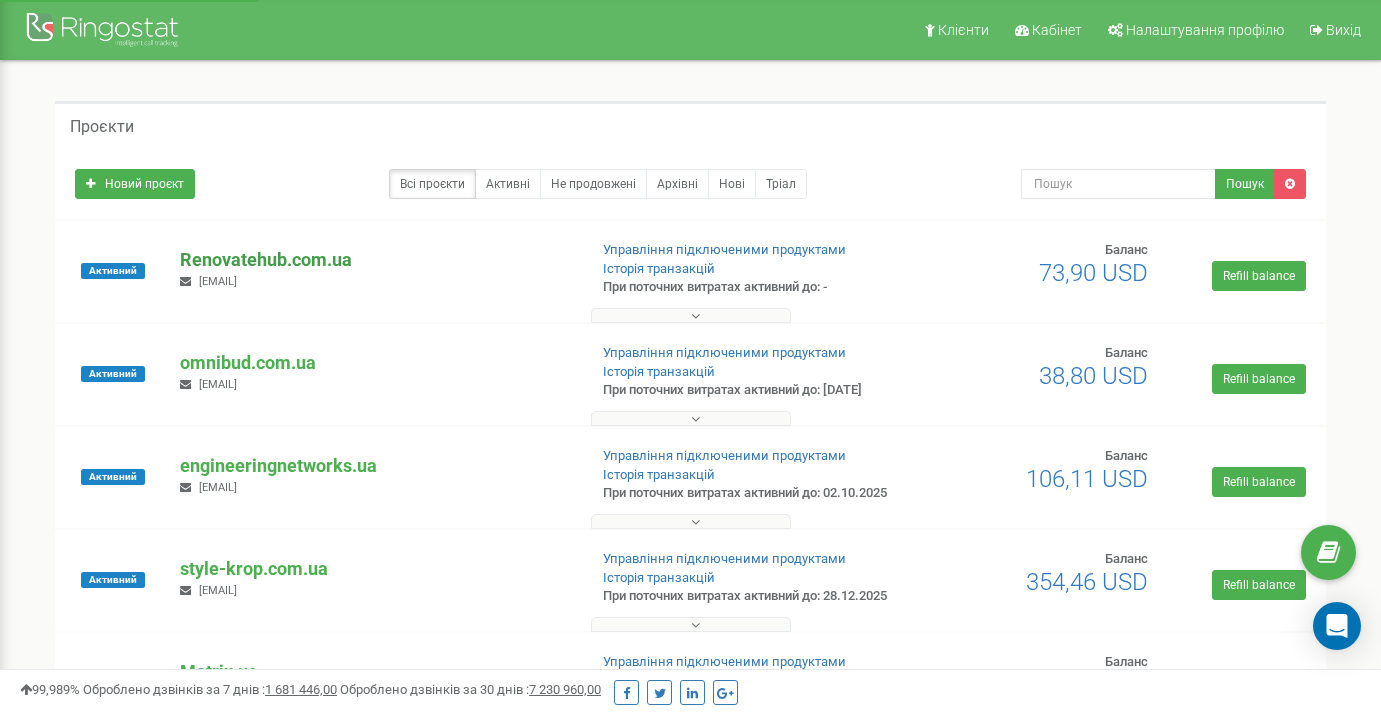 click on "Renovatehub.com.ua" at bounding box center [375, 260] 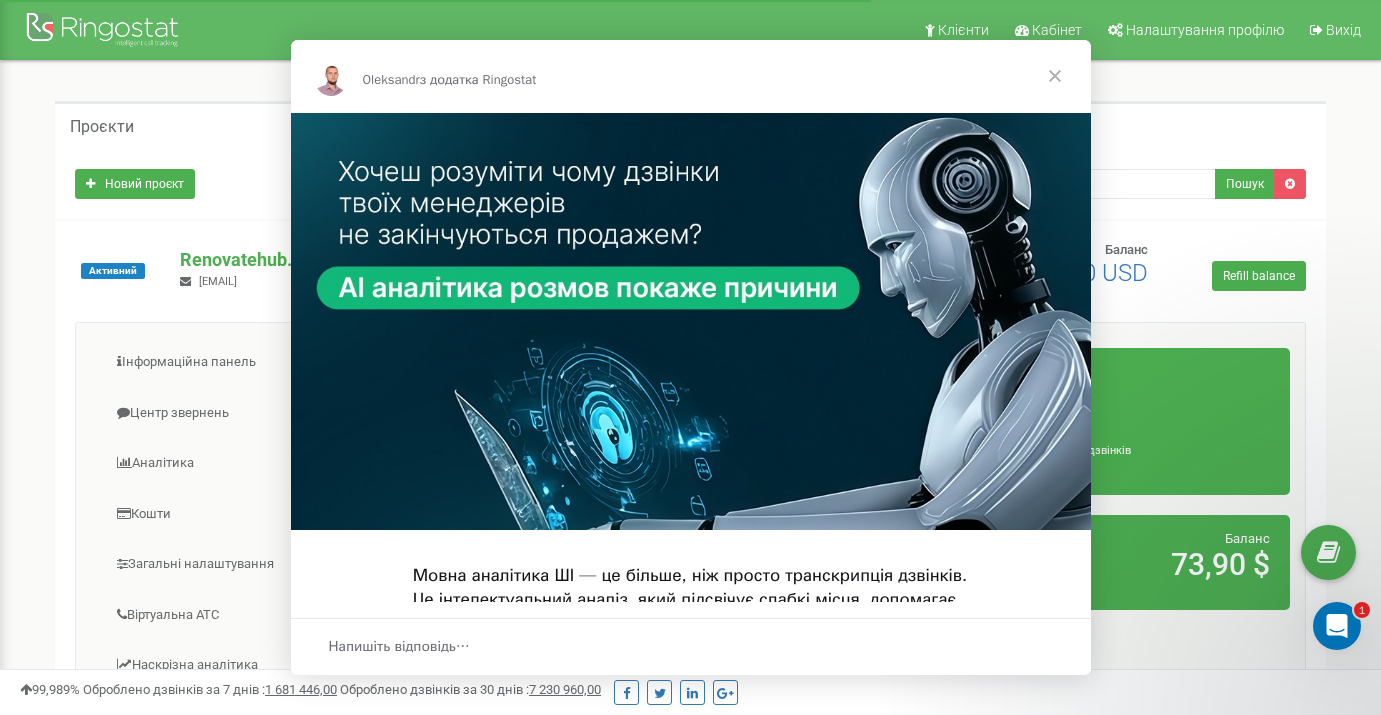 scroll, scrollTop: 0, scrollLeft: 0, axis: both 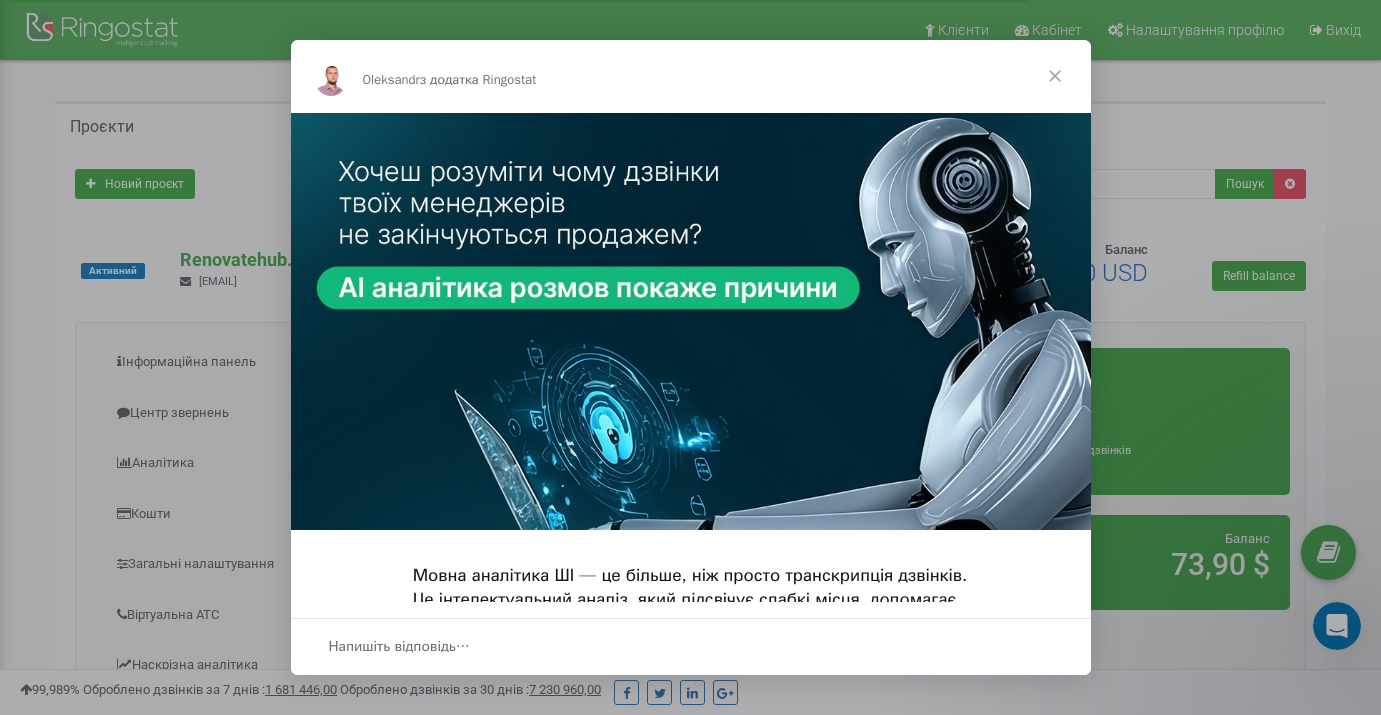 click at bounding box center (1055, 76) 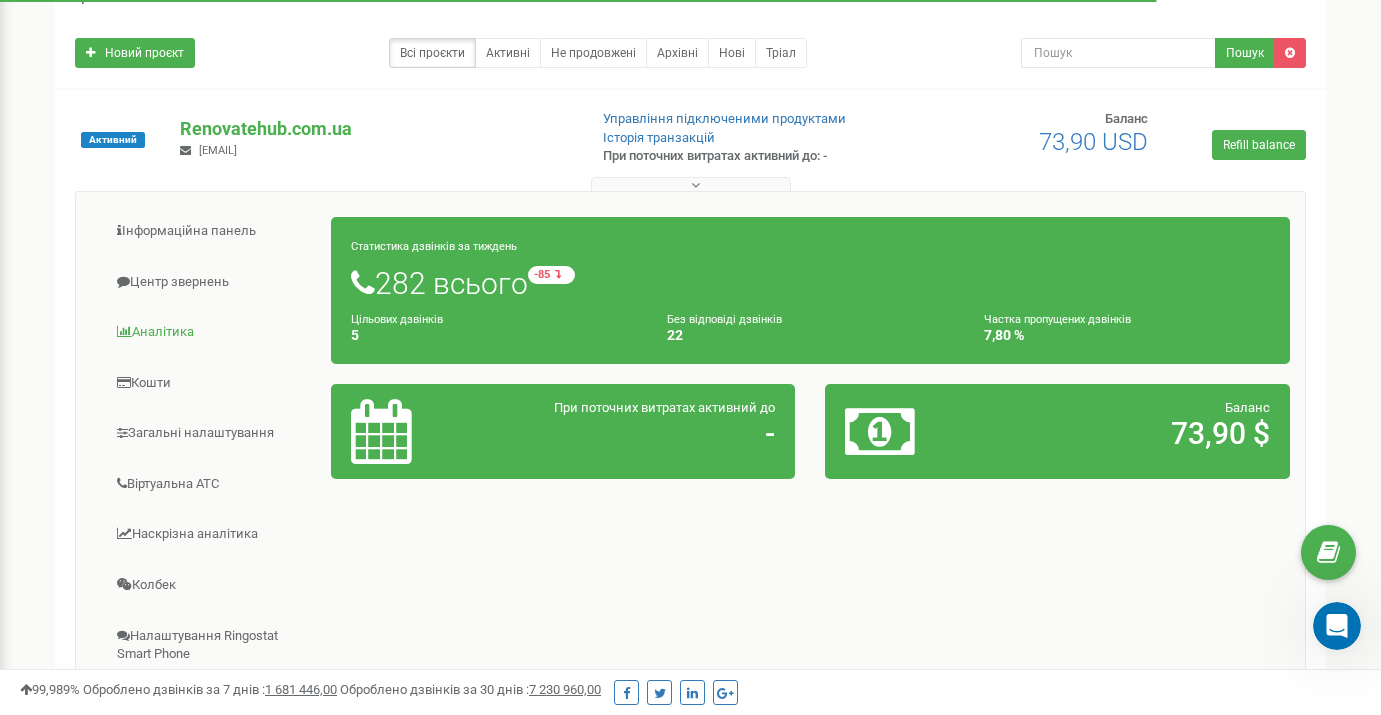 scroll, scrollTop: 152, scrollLeft: 0, axis: vertical 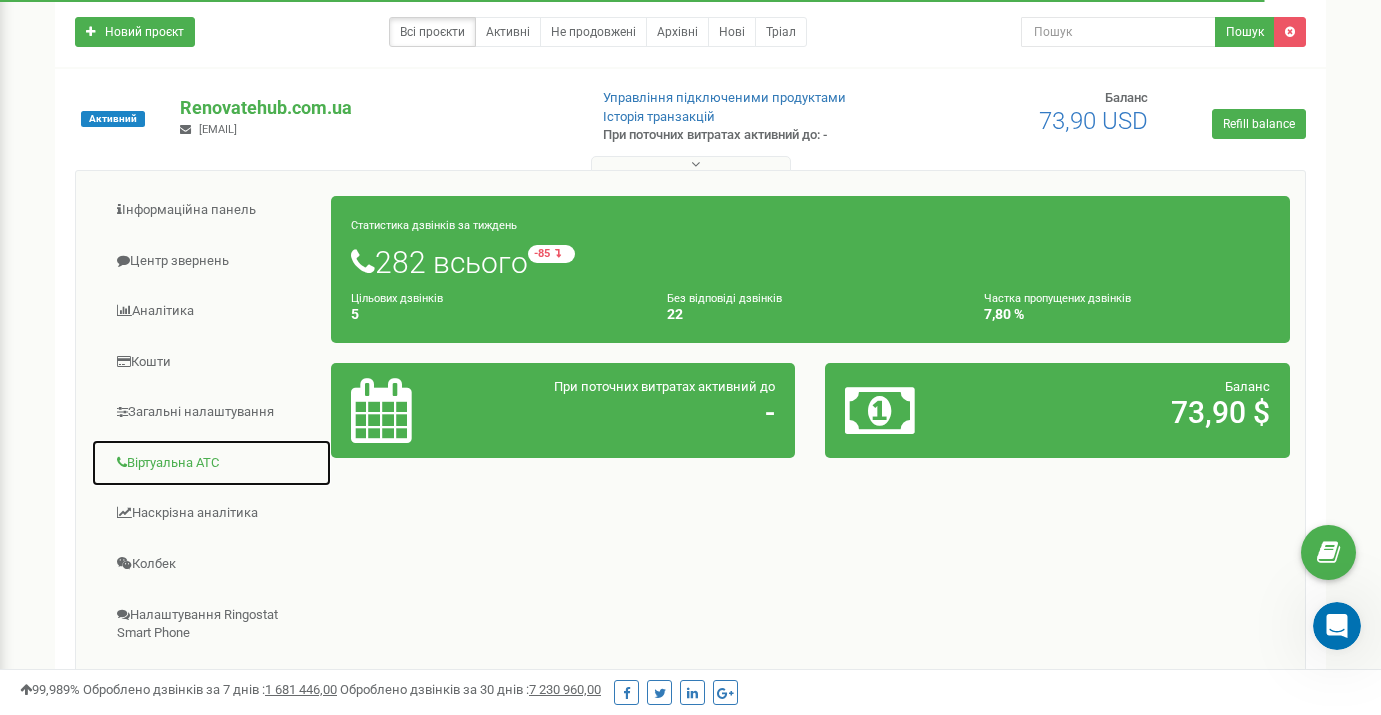 click on "Віртуальна АТС" at bounding box center (211, 463) 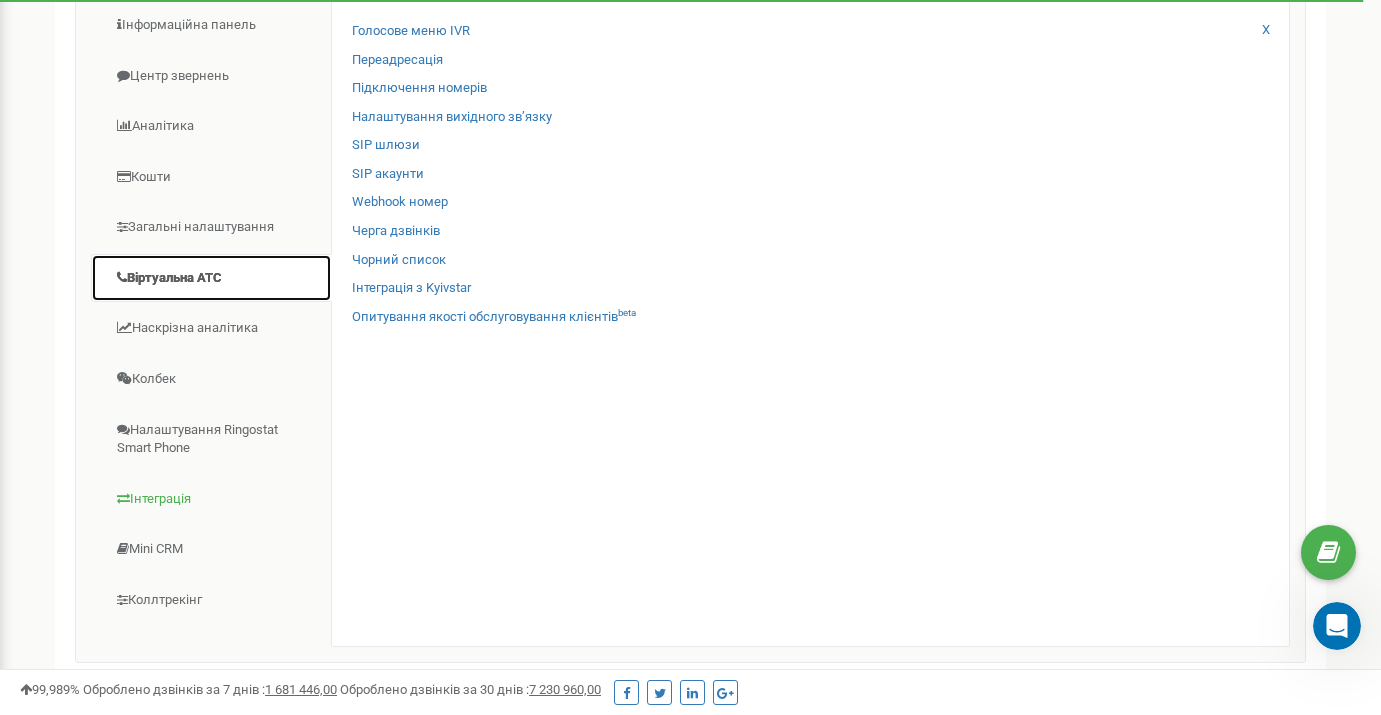 scroll, scrollTop: 339, scrollLeft: 0, axis: vertical 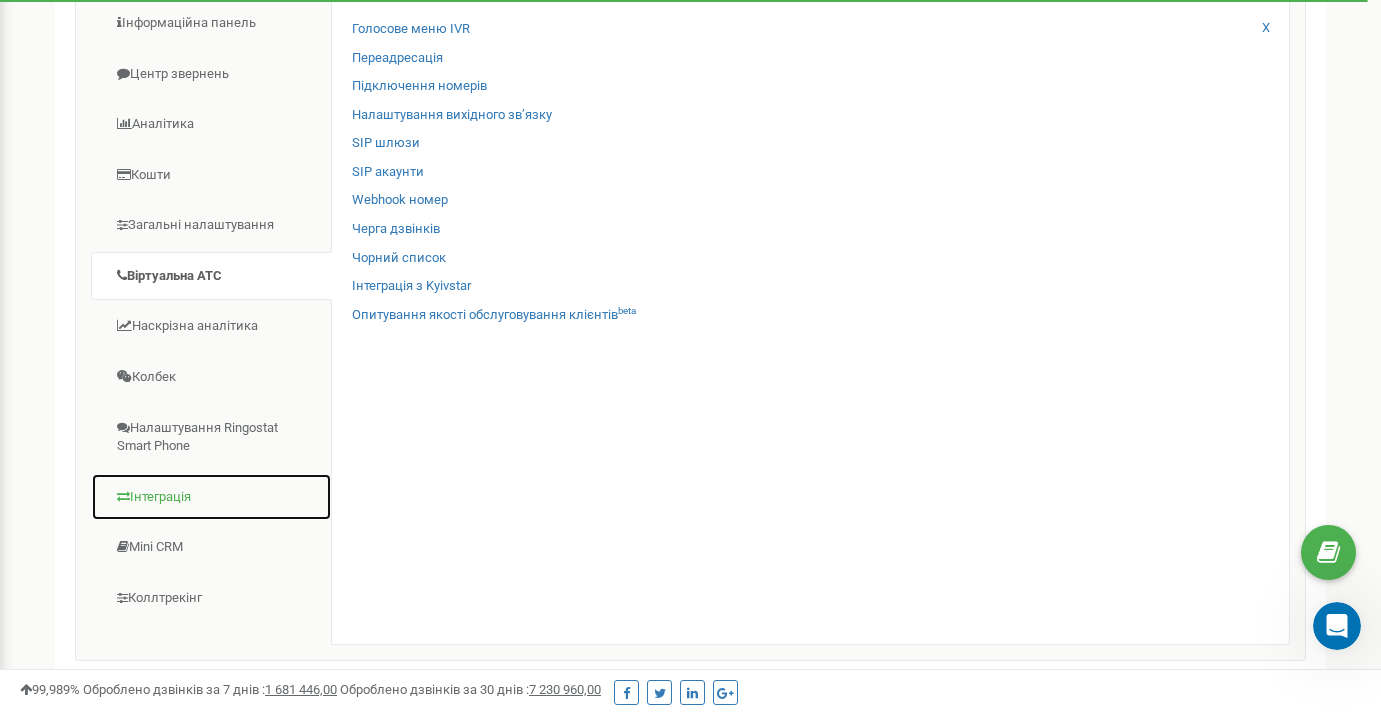 click on "Інтеграція" at bounding box center (211, 497) 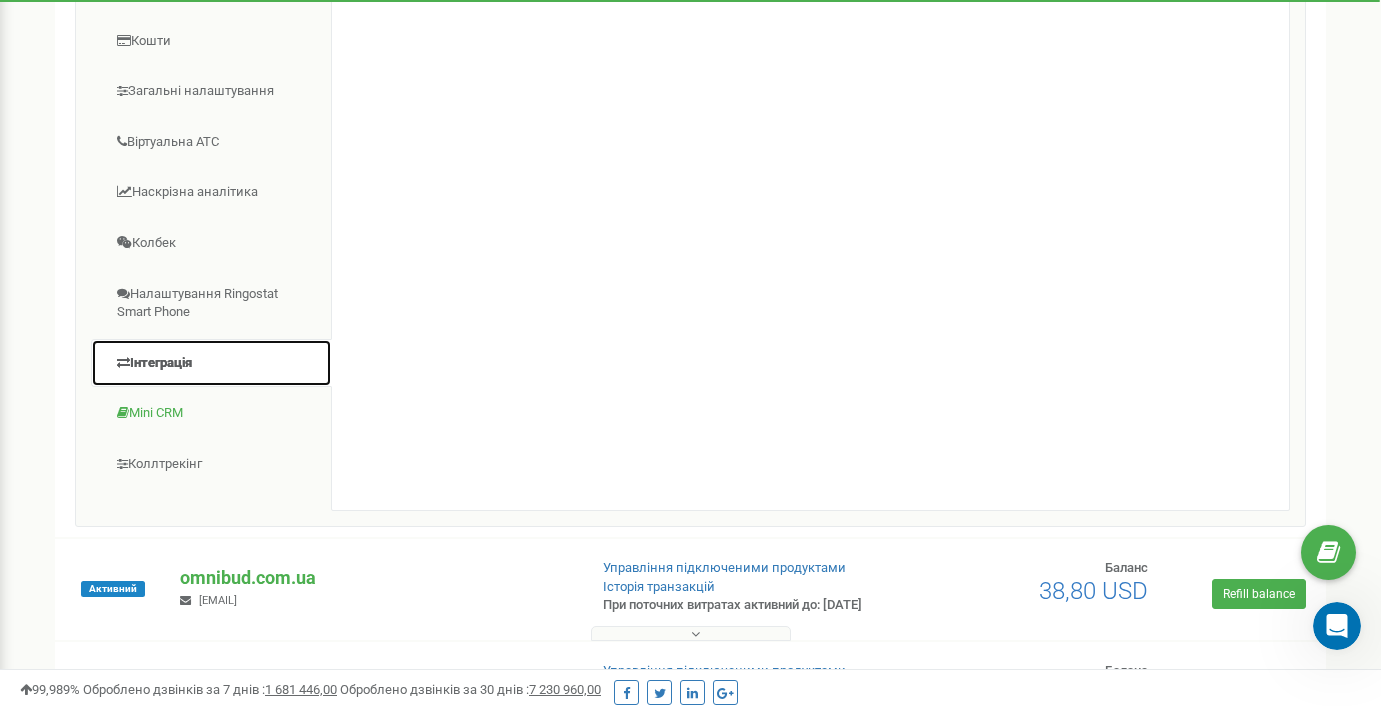 scroll, scrollTop: 481, scrollLeft: 0, axis: vertical 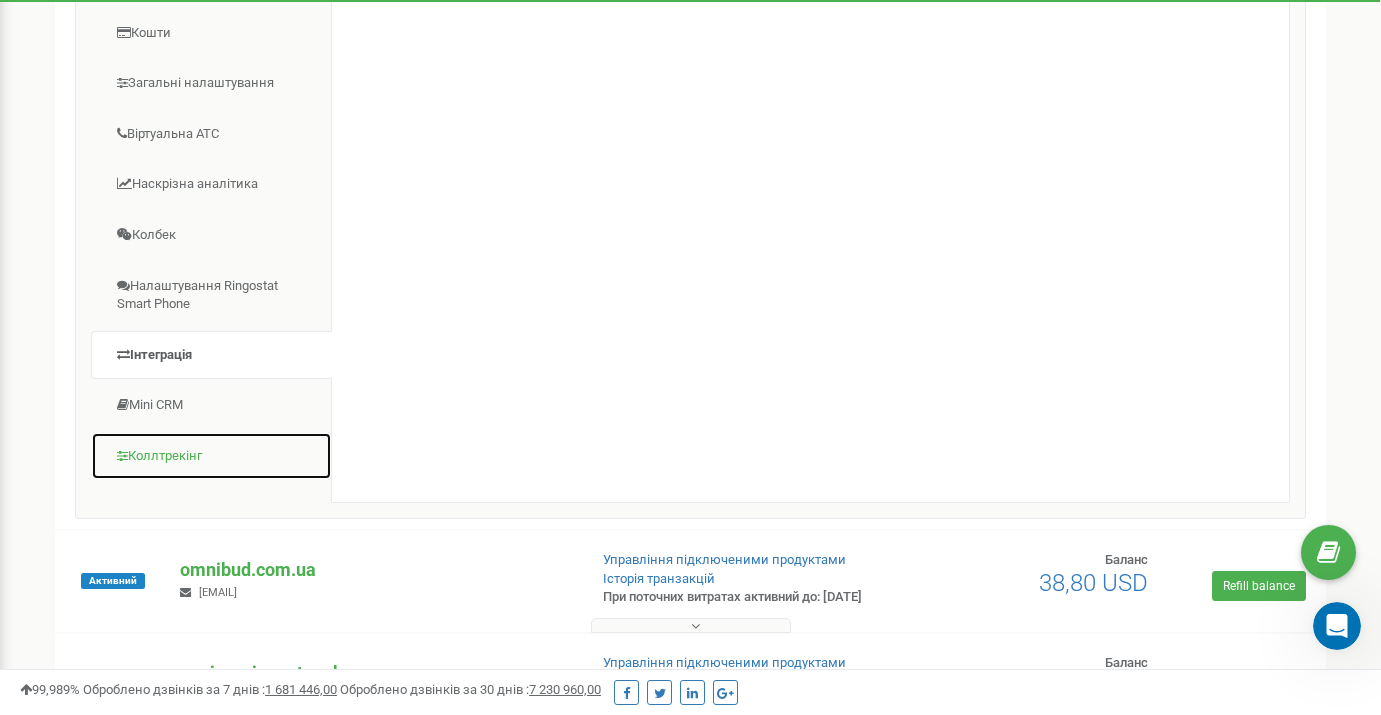 click on "Коллтрекінг" at bounding box center (211, 456) 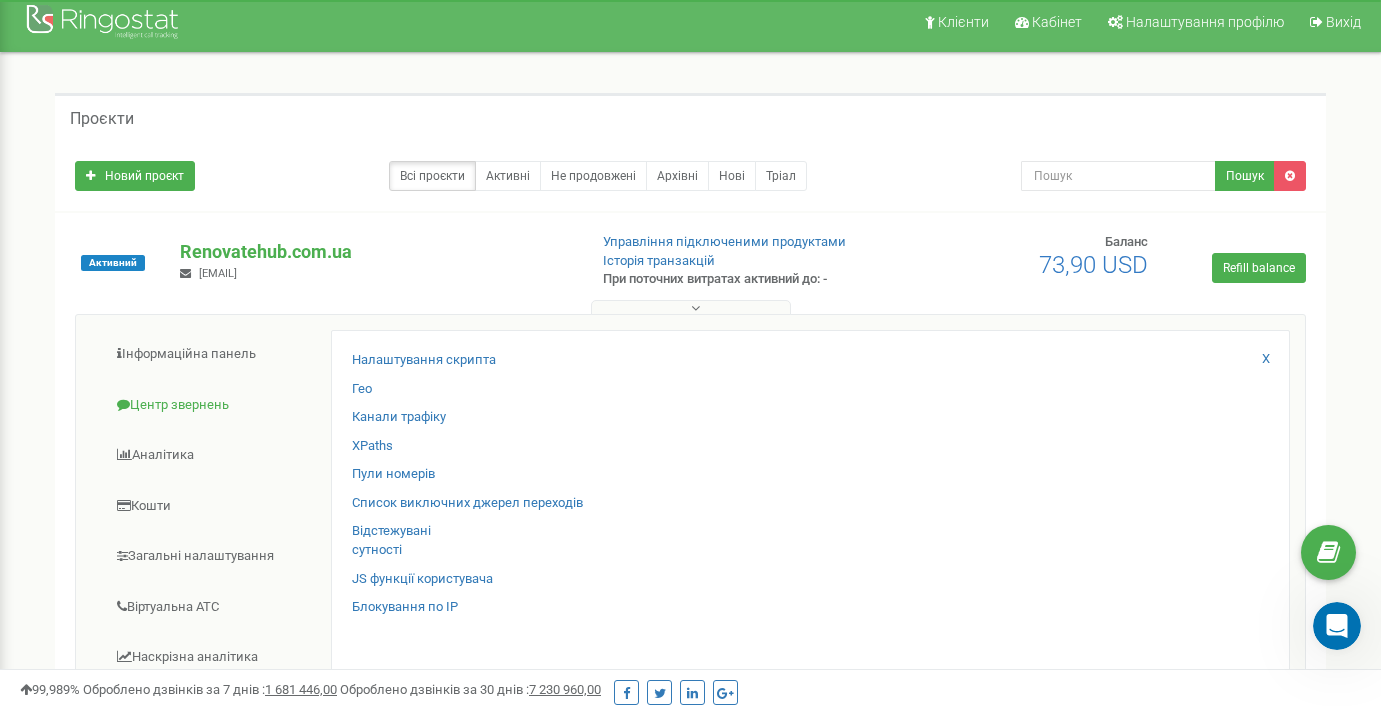 scroll, scrollTop: 6, scrollLeft: 0, axis: vertical 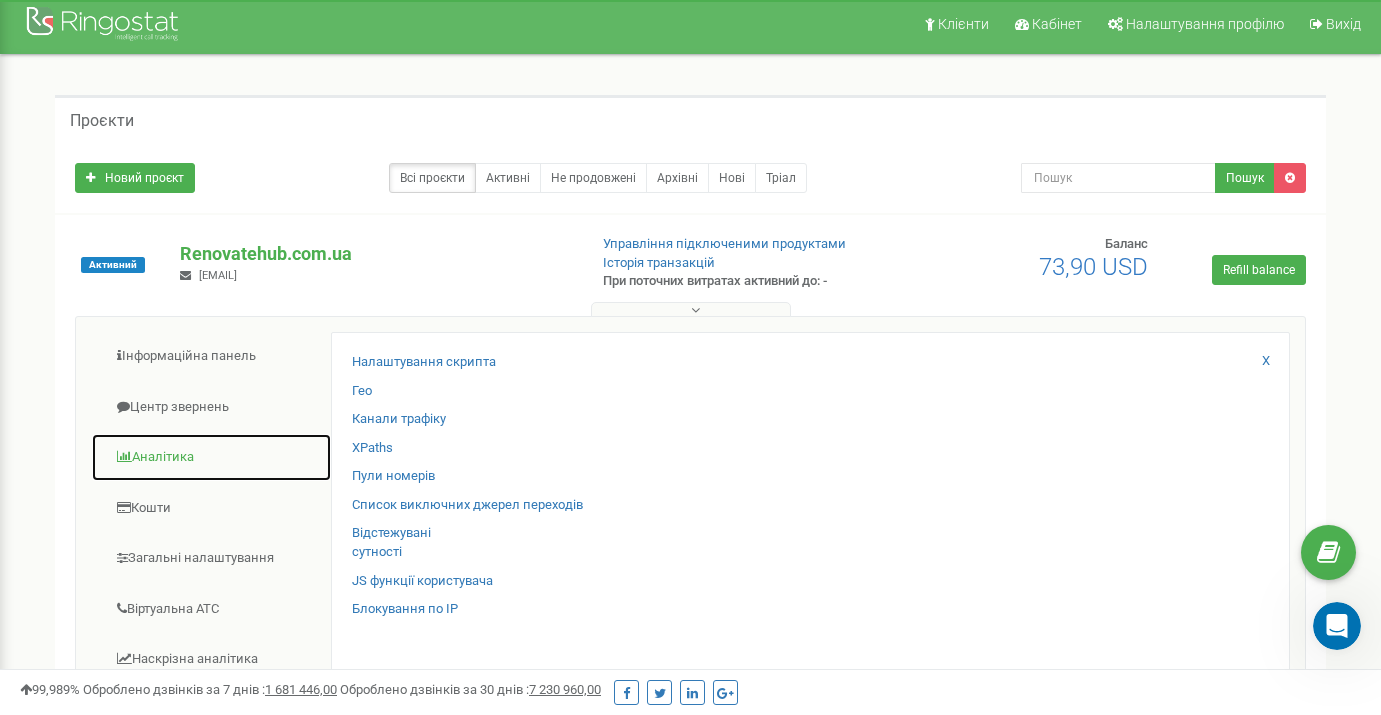 click on "Аналiтика" at bounding box center [211, 457] 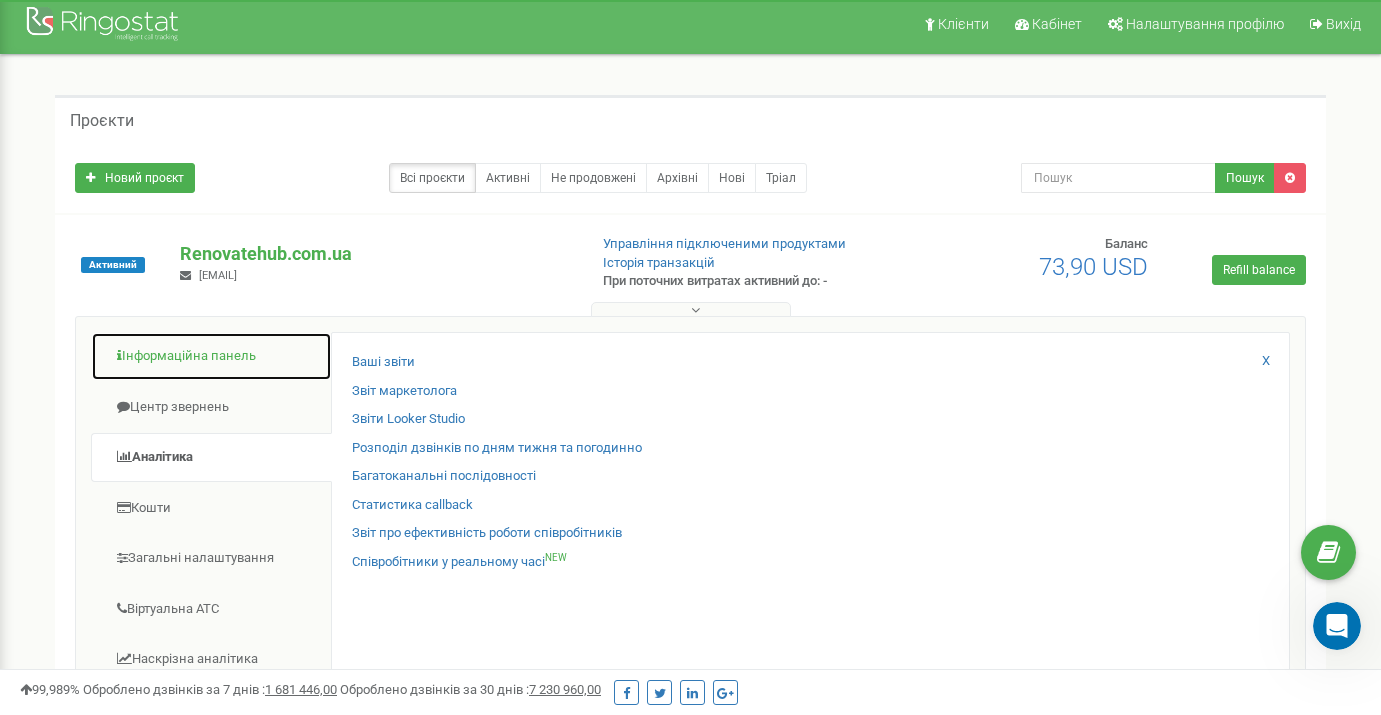 click on "Інформаційна панель" at bounding box center [211, 356] 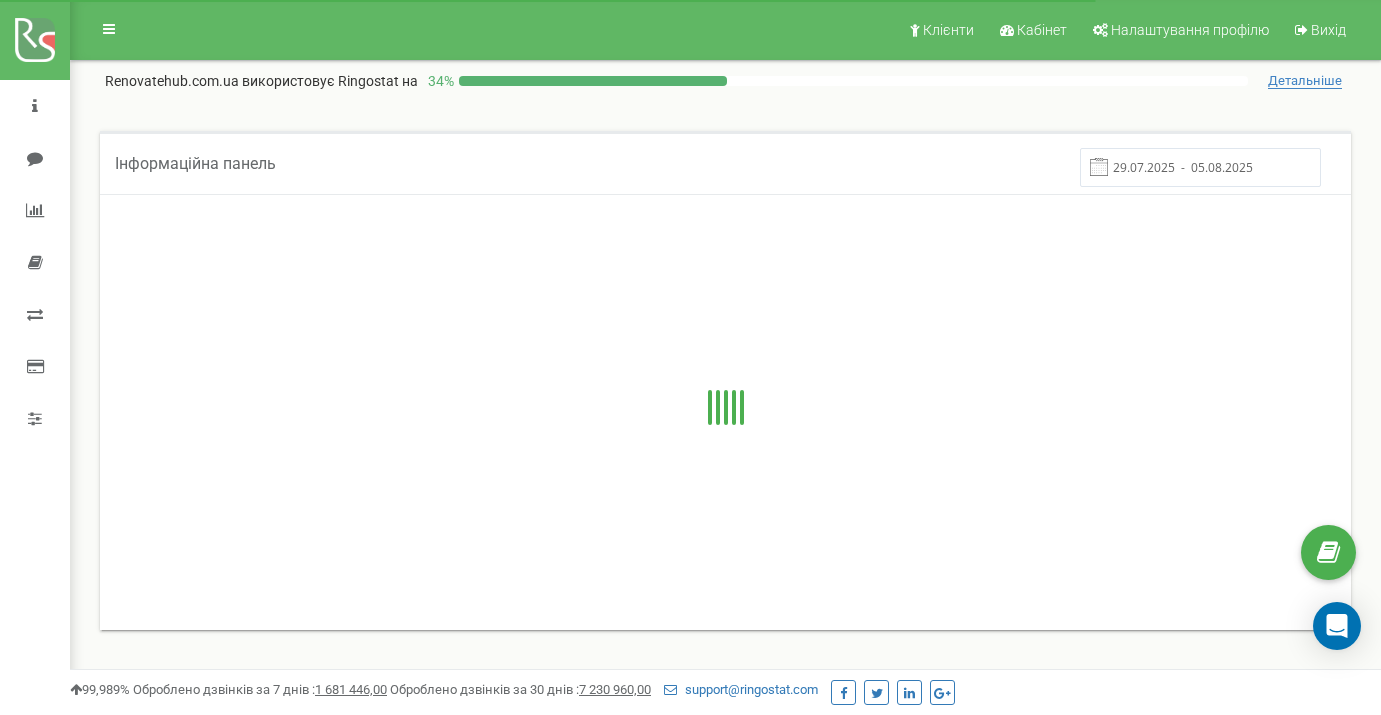 scroll, scrollTop: 0, scrollLeft: 0, axis: both 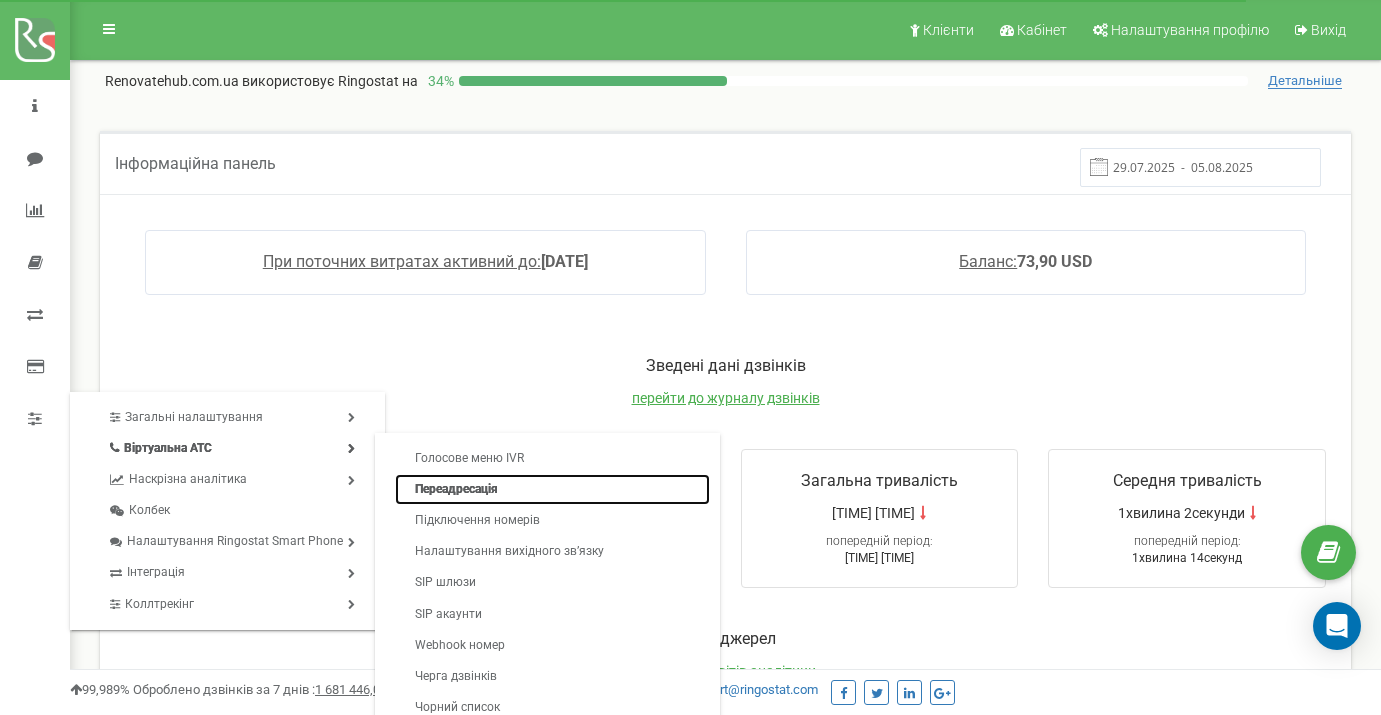 click on "Переадресація" at bounding box center (552, 489) 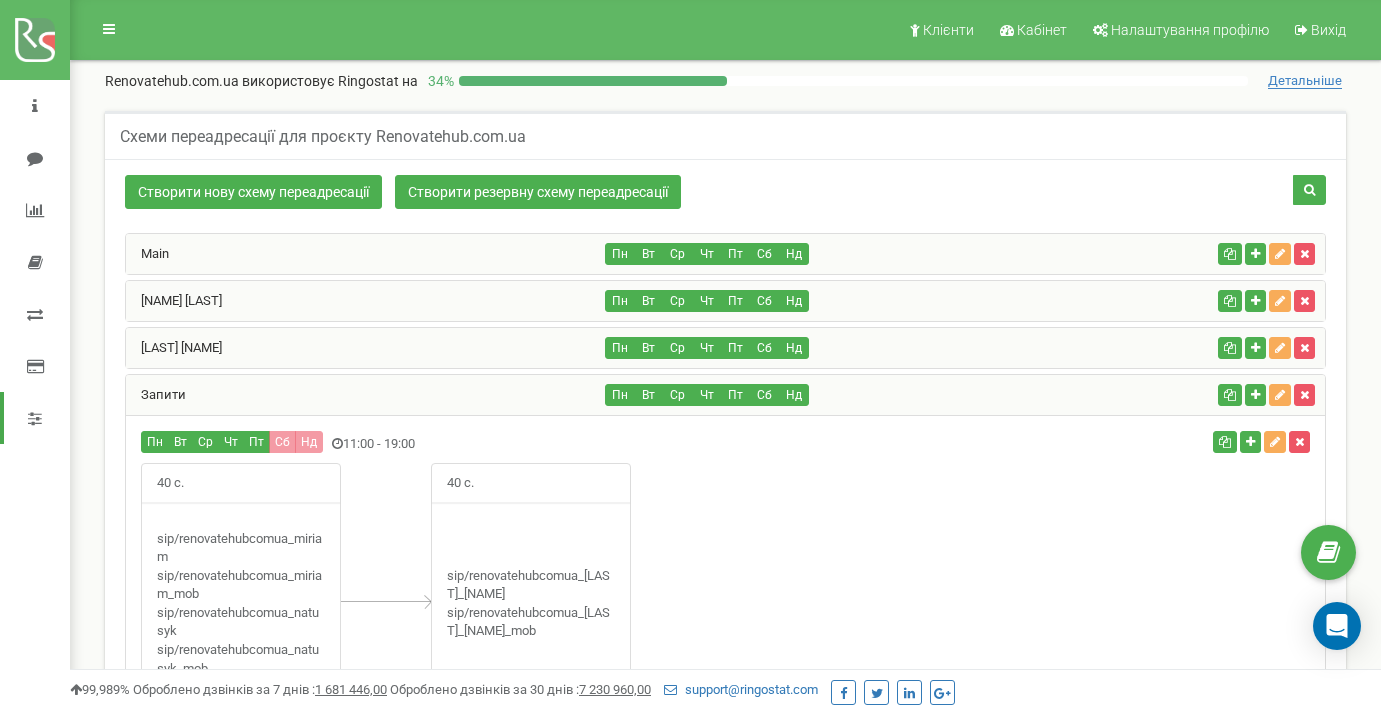 scroll, scrollTop: 200, scrollLeft: 0, axis: vertical 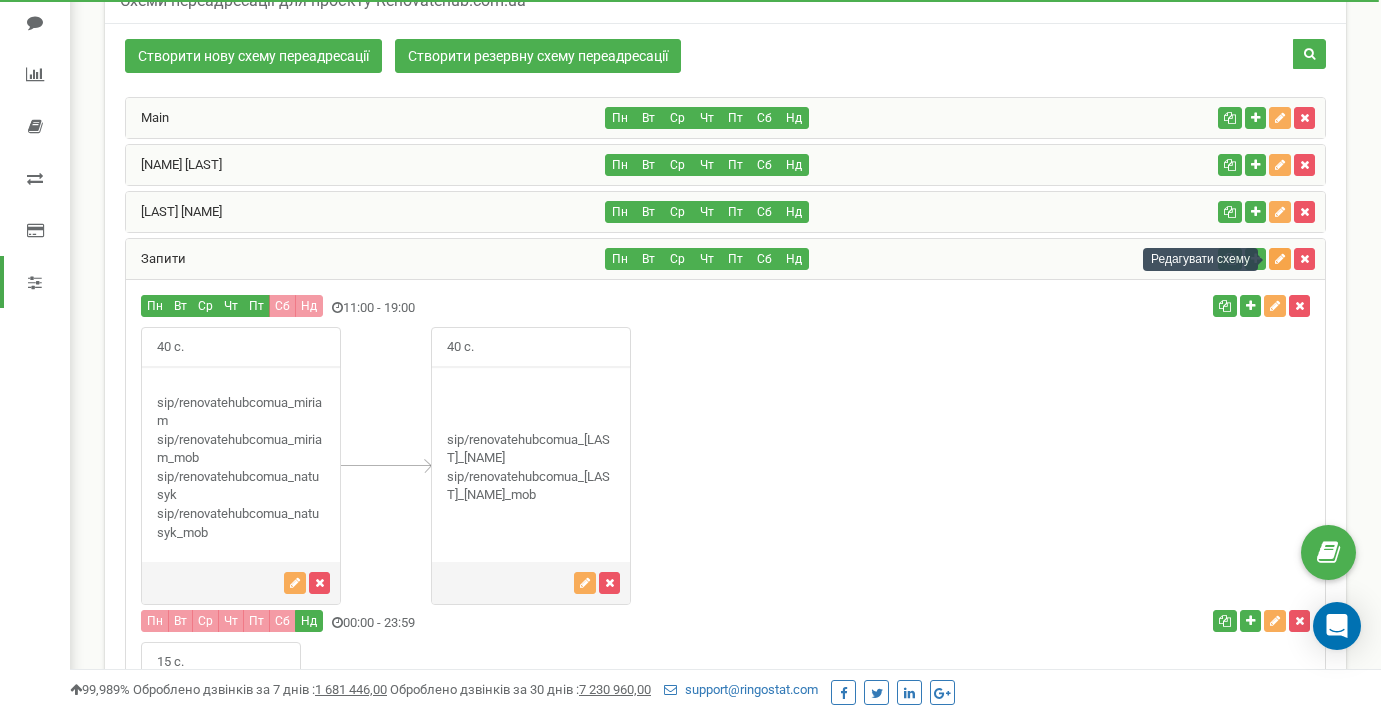 click at bounding box center [1280, 259] 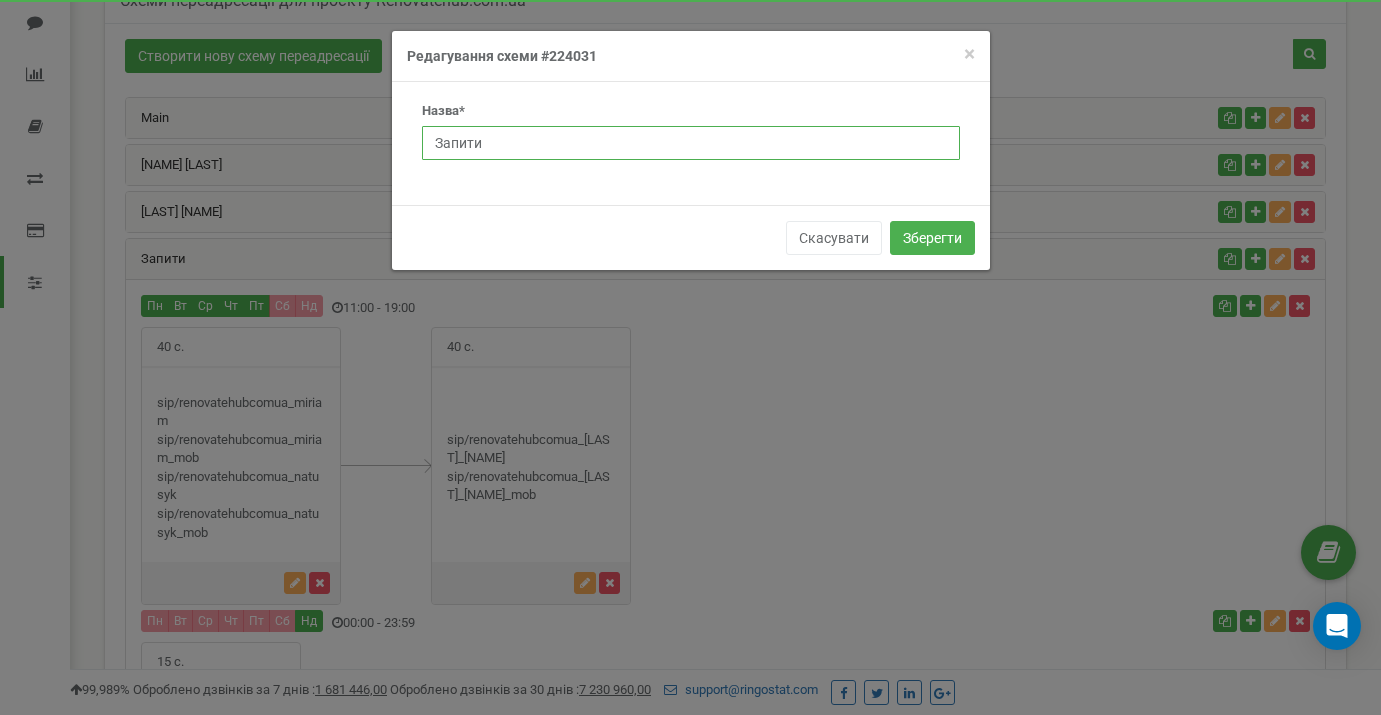 drag, startPoint x: 497, startPoint y: 143, endPoint x: 367, endPoint y: 138, distance: 130.09612 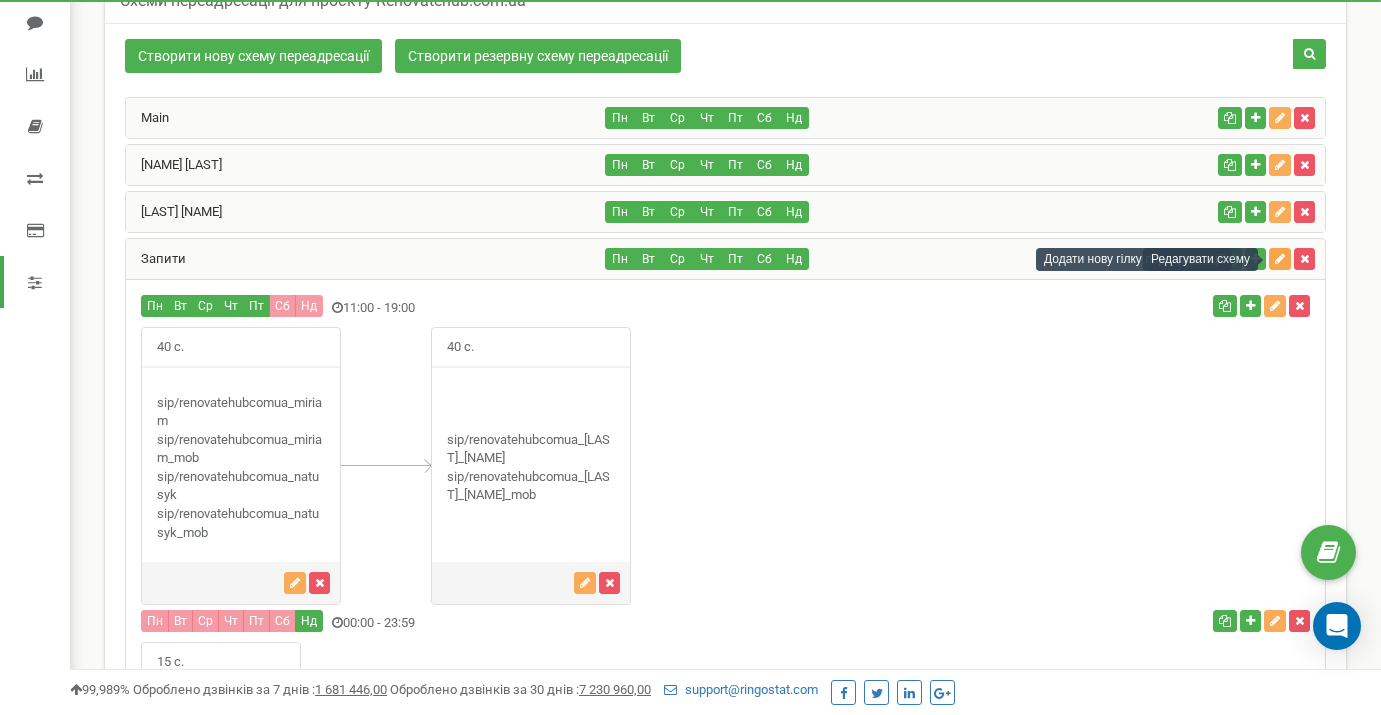 click at bounding box center [1280, 259] 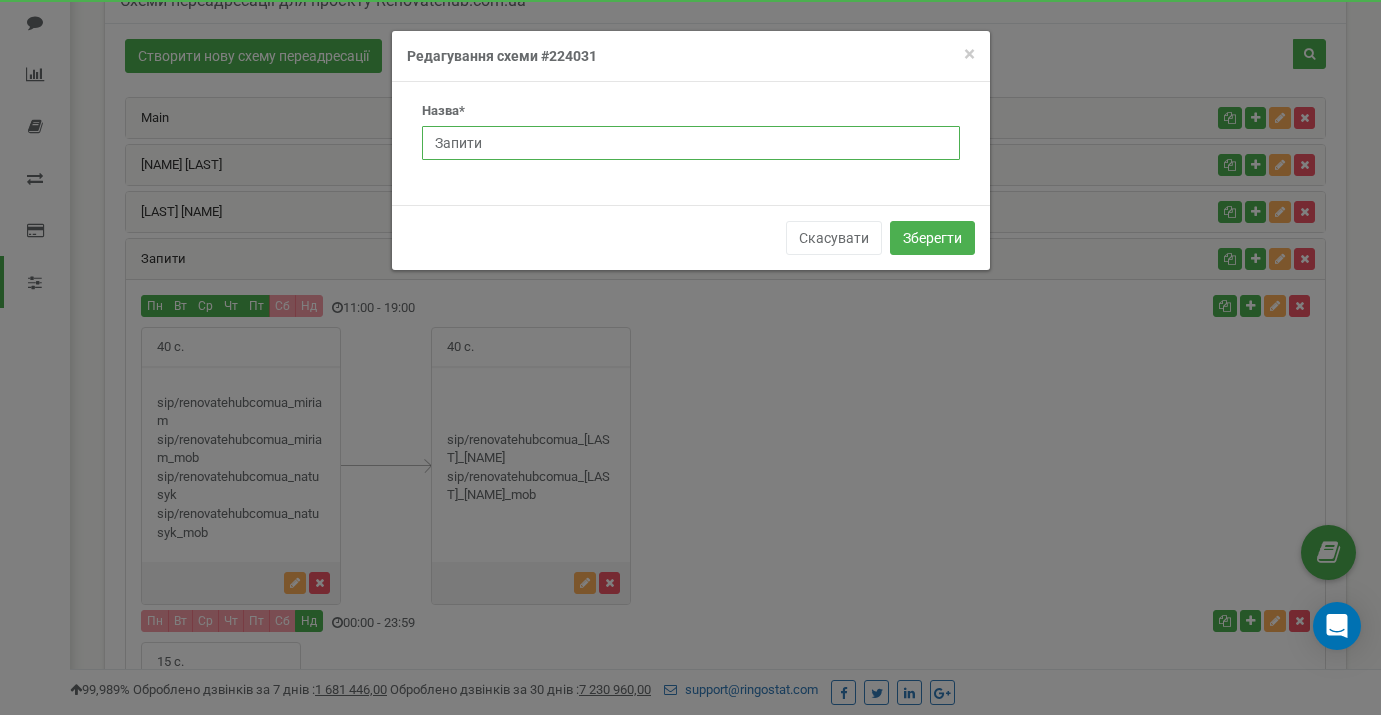 drag, startPoint x: 513, startPoint y: 148, endPoint x: 434, endPoint y: 144, distance: 79.101204 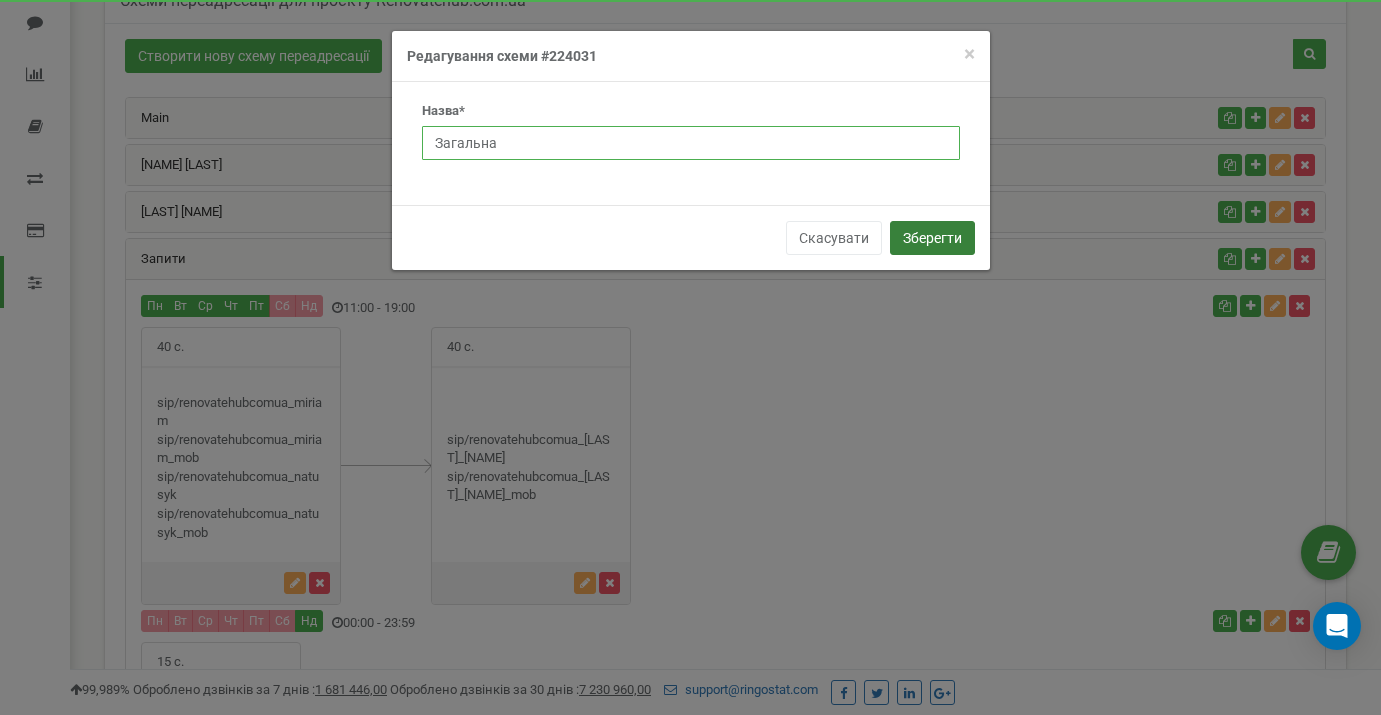 type on "Загальна" 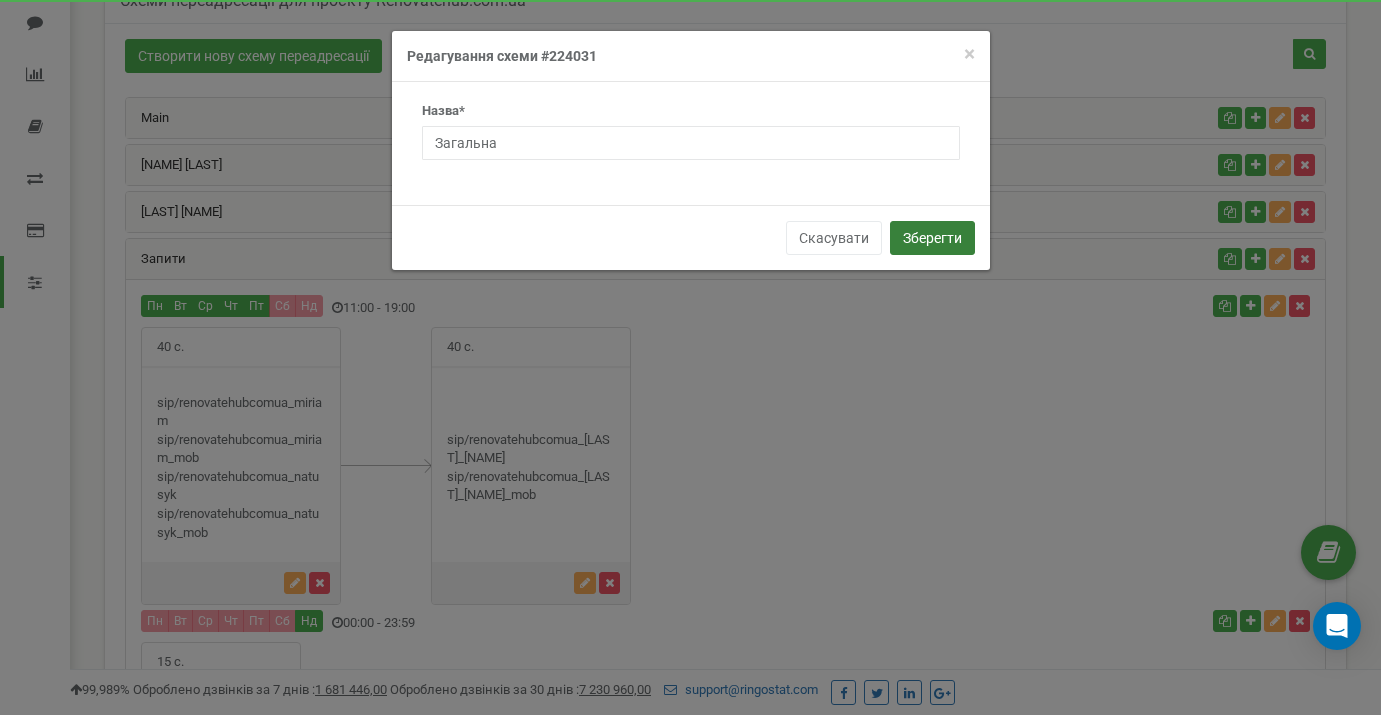 click on "Зберегти" at bounding box center [932, 238] 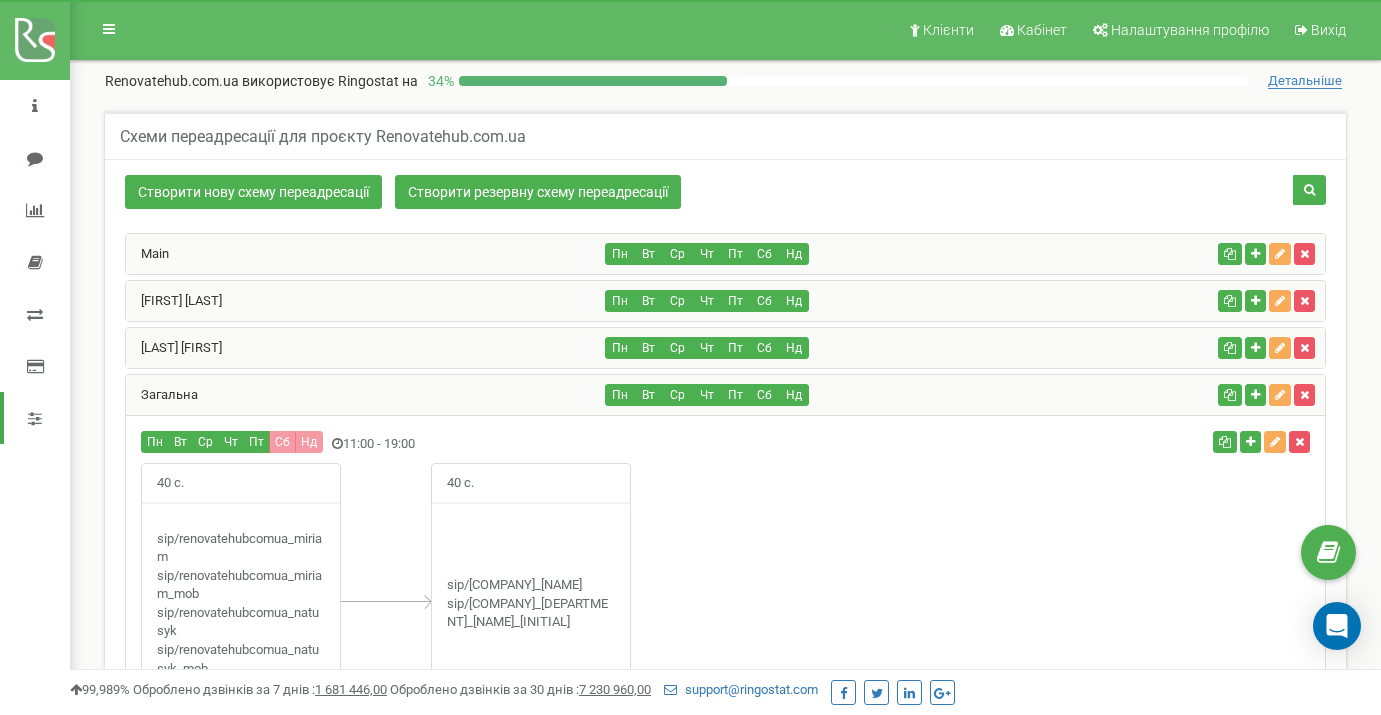 scroll, scrollTop: 414, scrollLeft: 0, axis: vertical 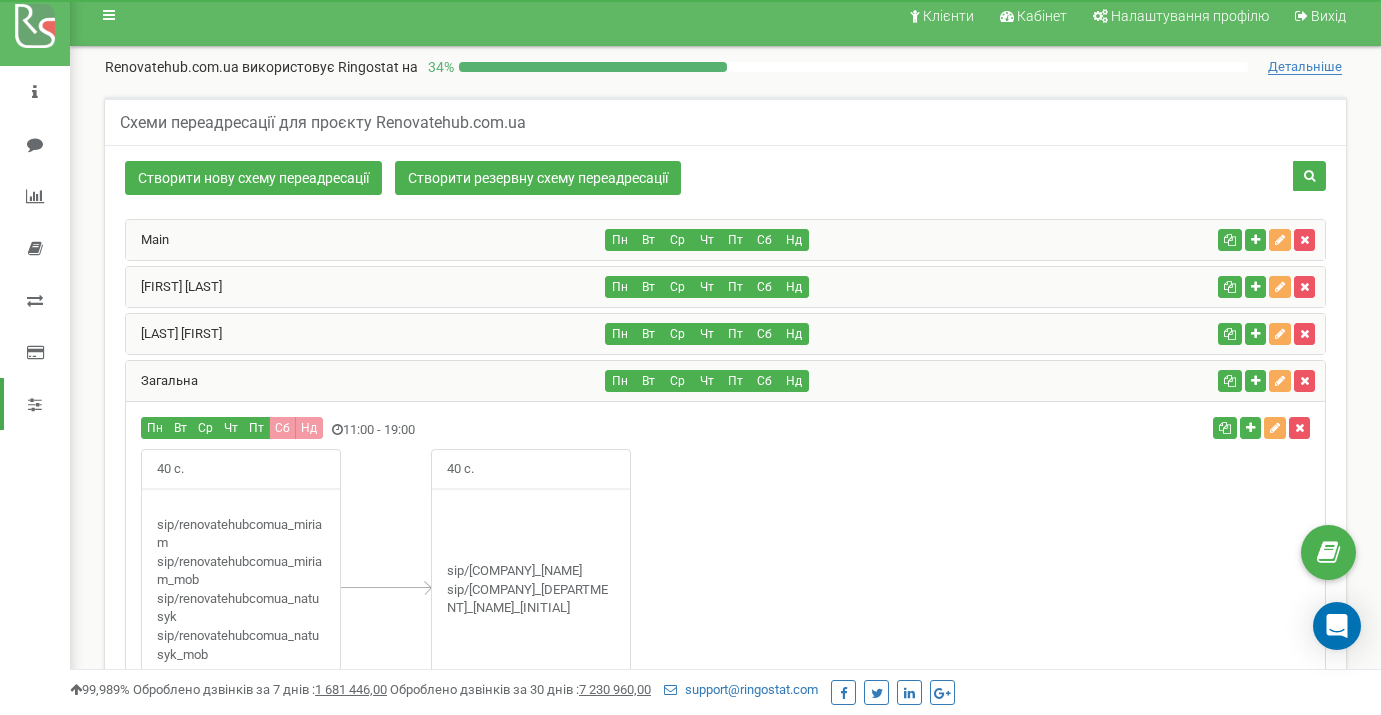 click at bounding box center [35, 26] 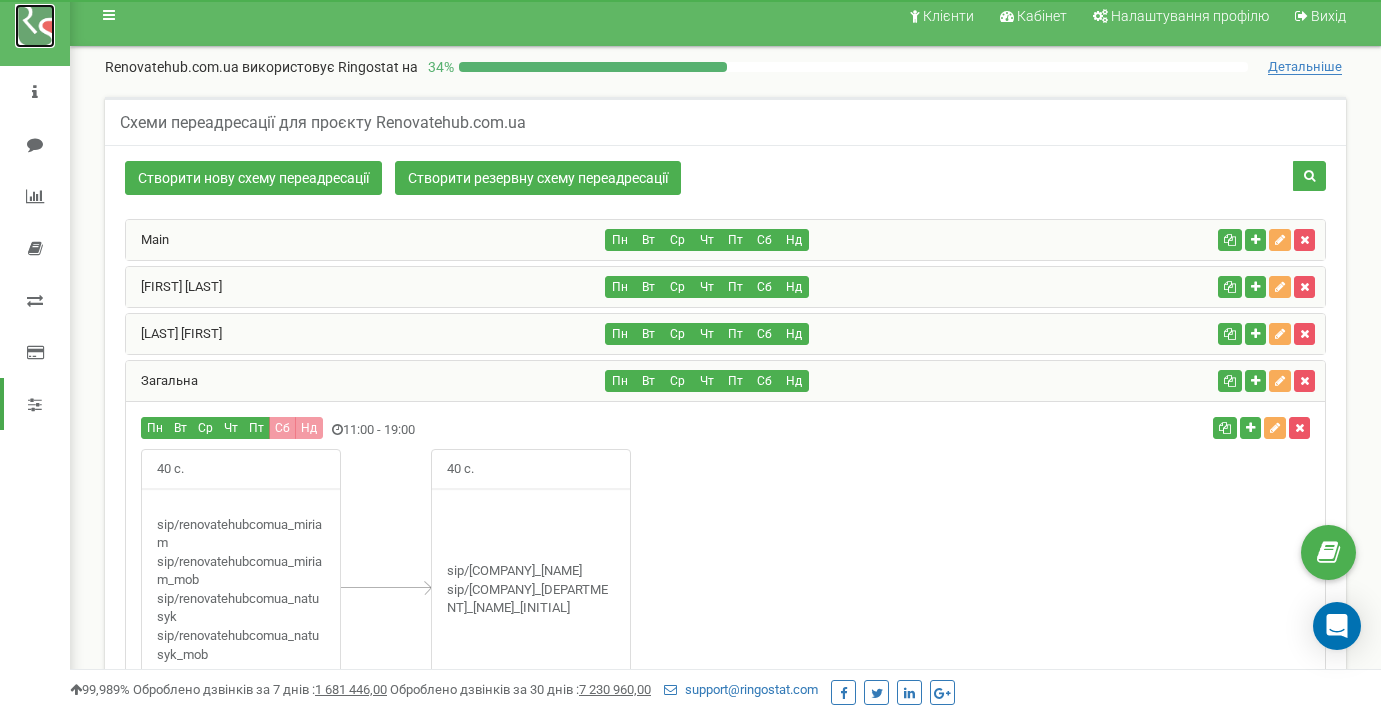 click at bounding box center [35, 26] 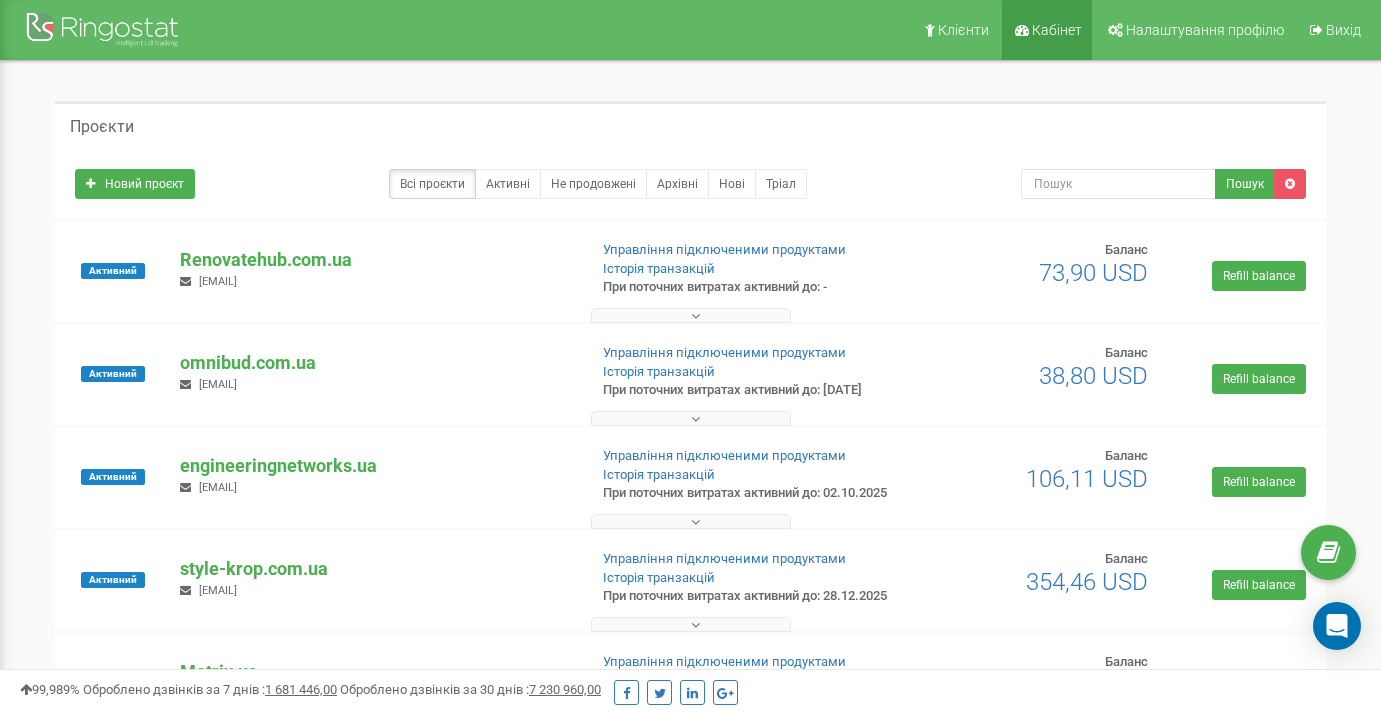 scroll, scrollTop: 0, scrollLeft: 0, axis: both 